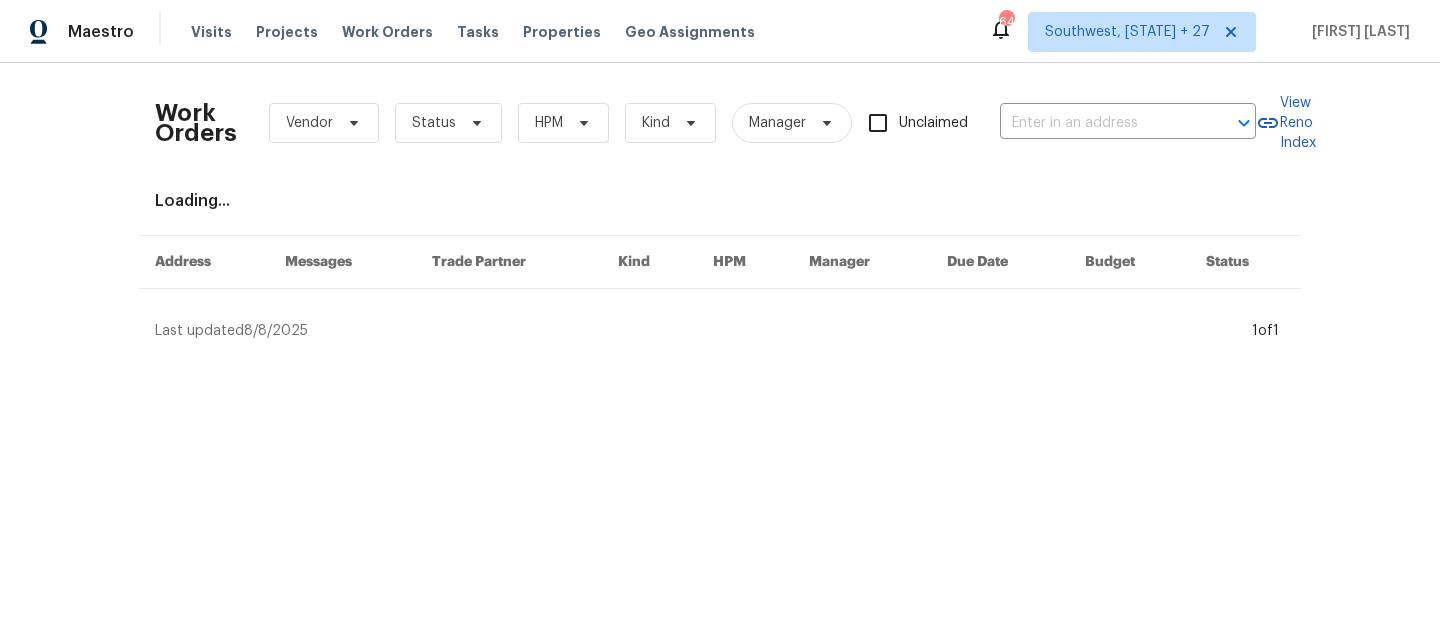 scroll, scrollTop: 0, scrollLeft: 0, axis: both 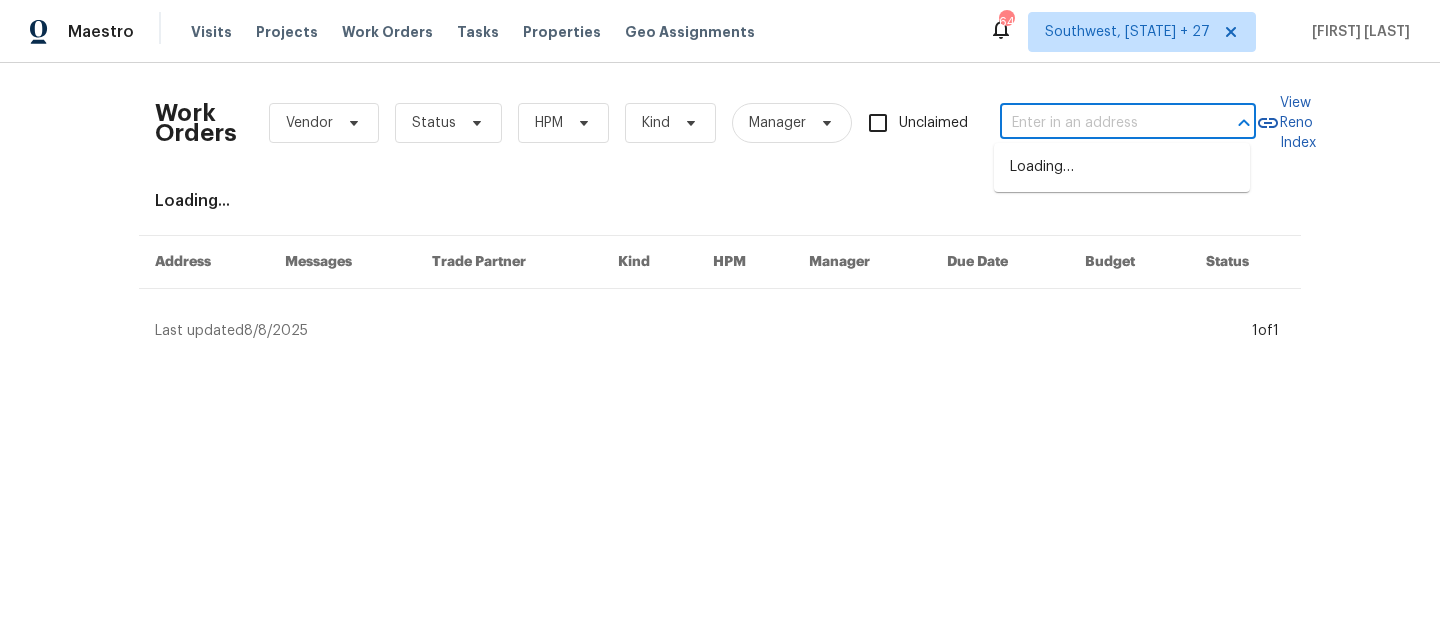 click at bounding box center (1100, 123) 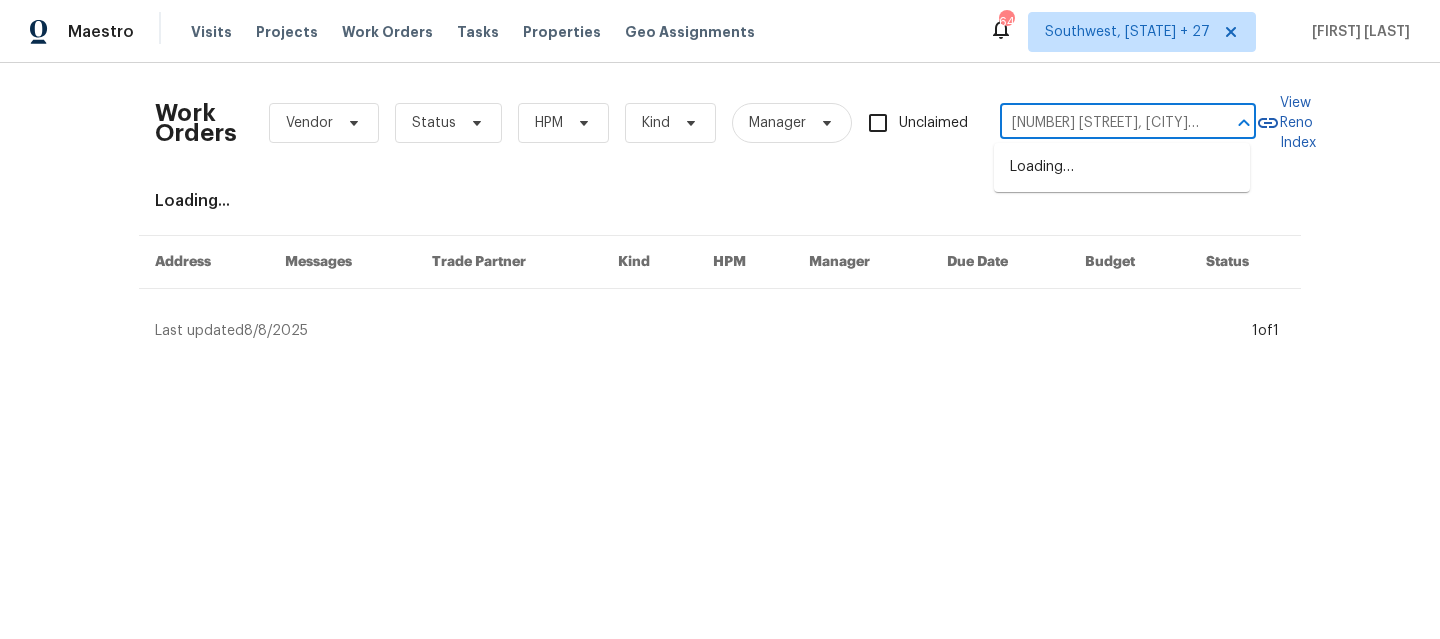 scroll, scrollTop: 0, scrollLeft: 110, axis: horizontal 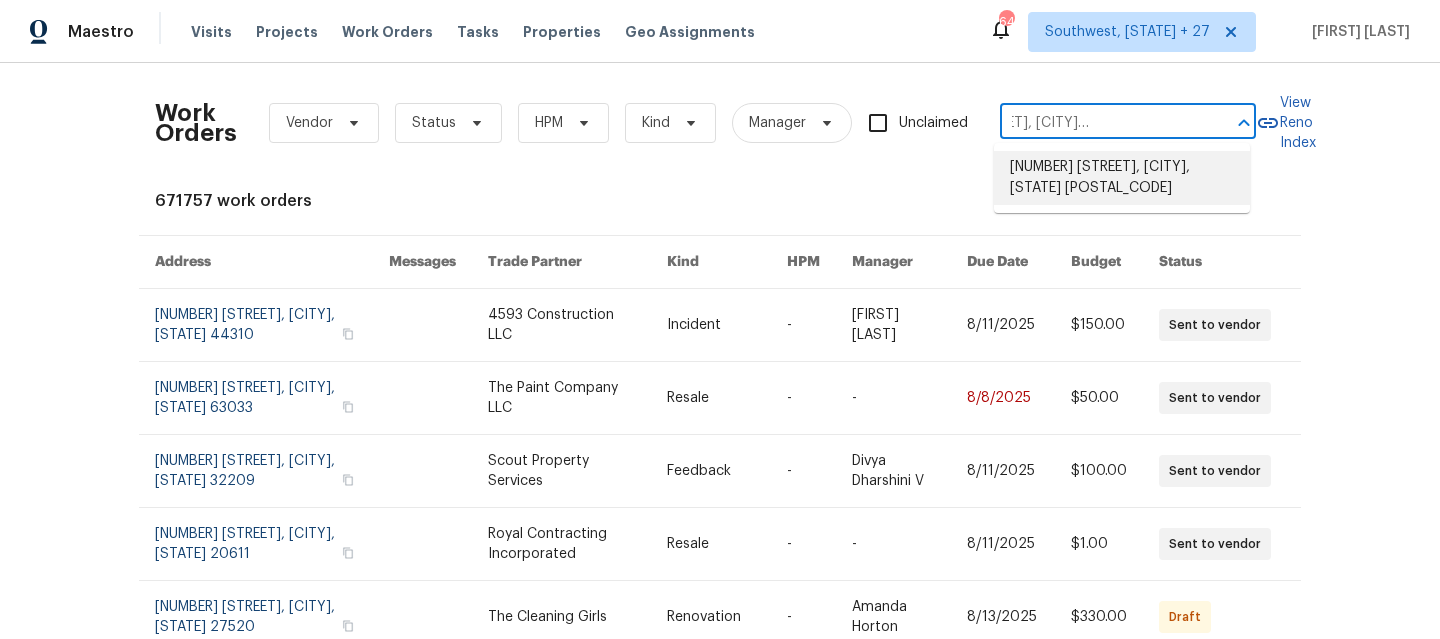 click on "523 Pinewood Cir, Fort Oglethorpe, GA 30742" at bounding box center [1122, 178] 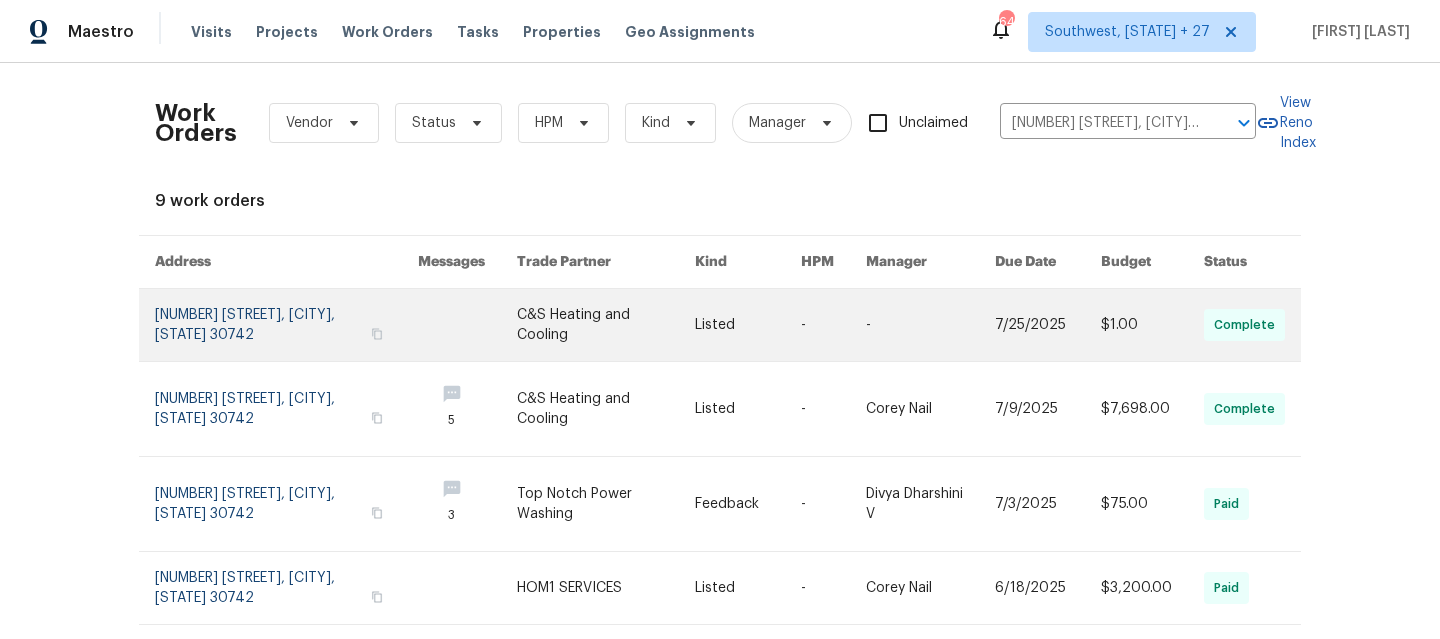 click at bounding box center [286, 325] 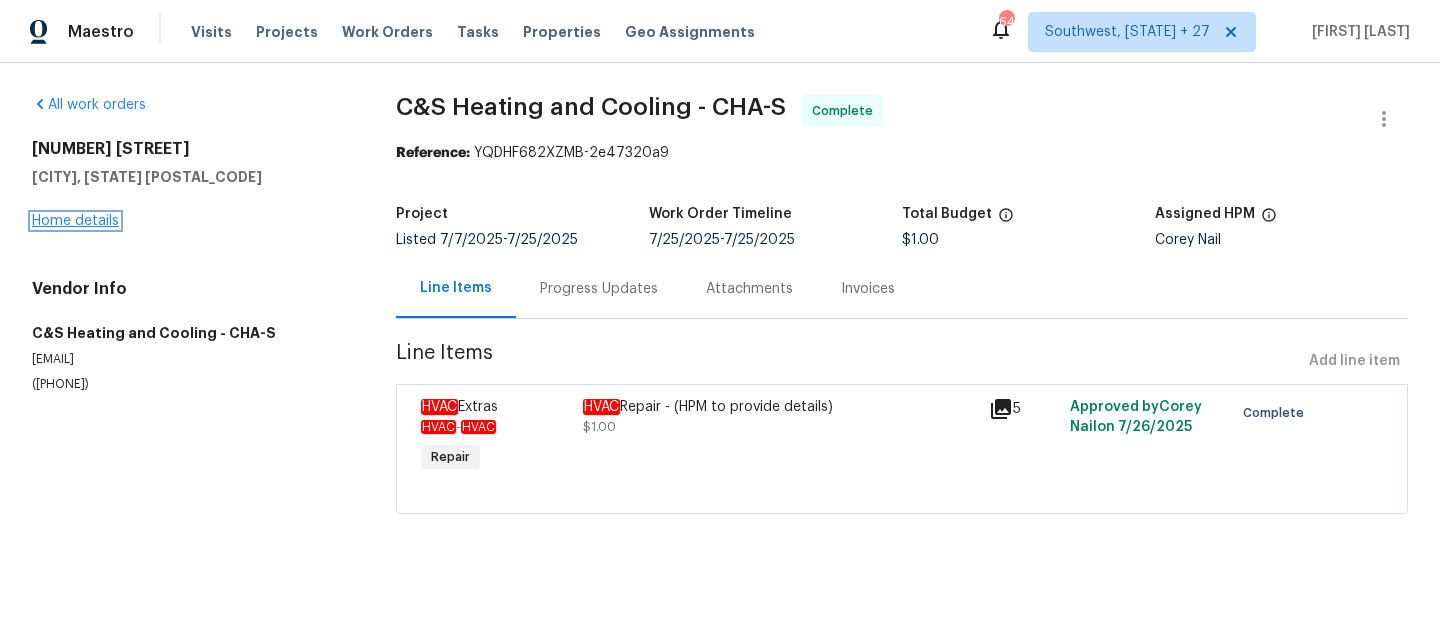 click on "Home details" at bounding box center [75, 221] 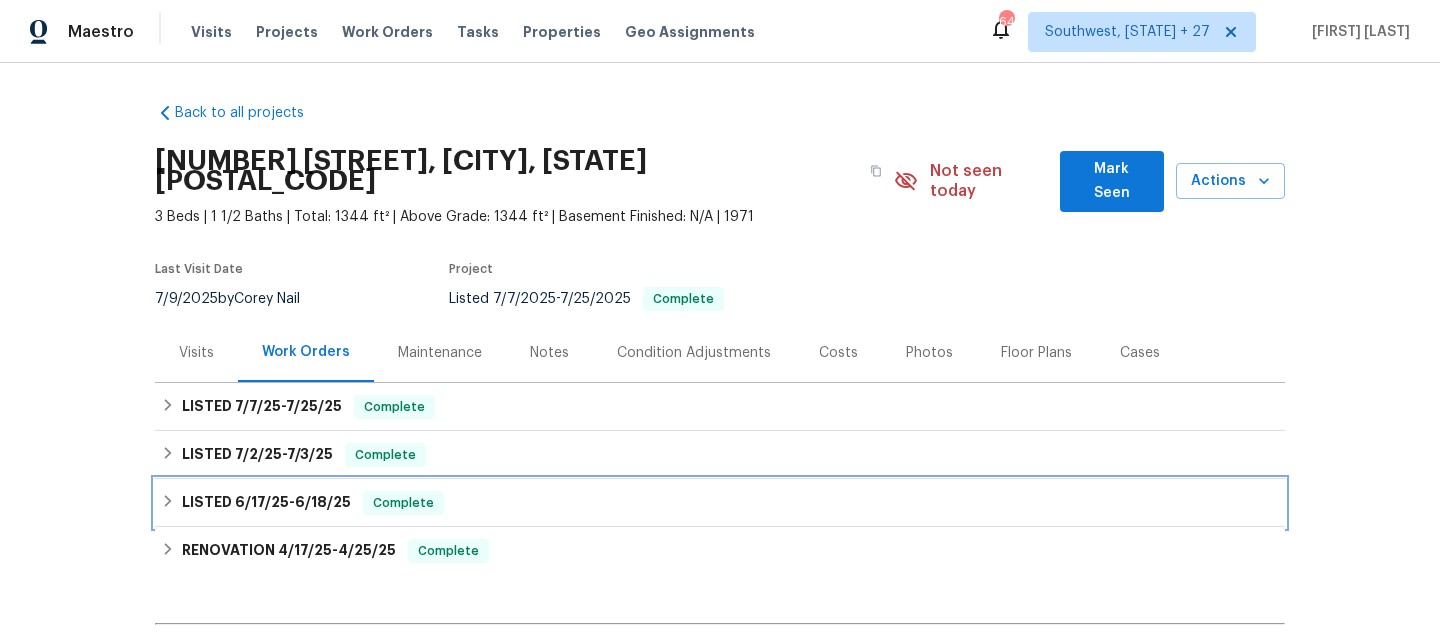 click on "LISTED   6/17/25  -  6/18/25 Complete" at bounding box center (720, 503) 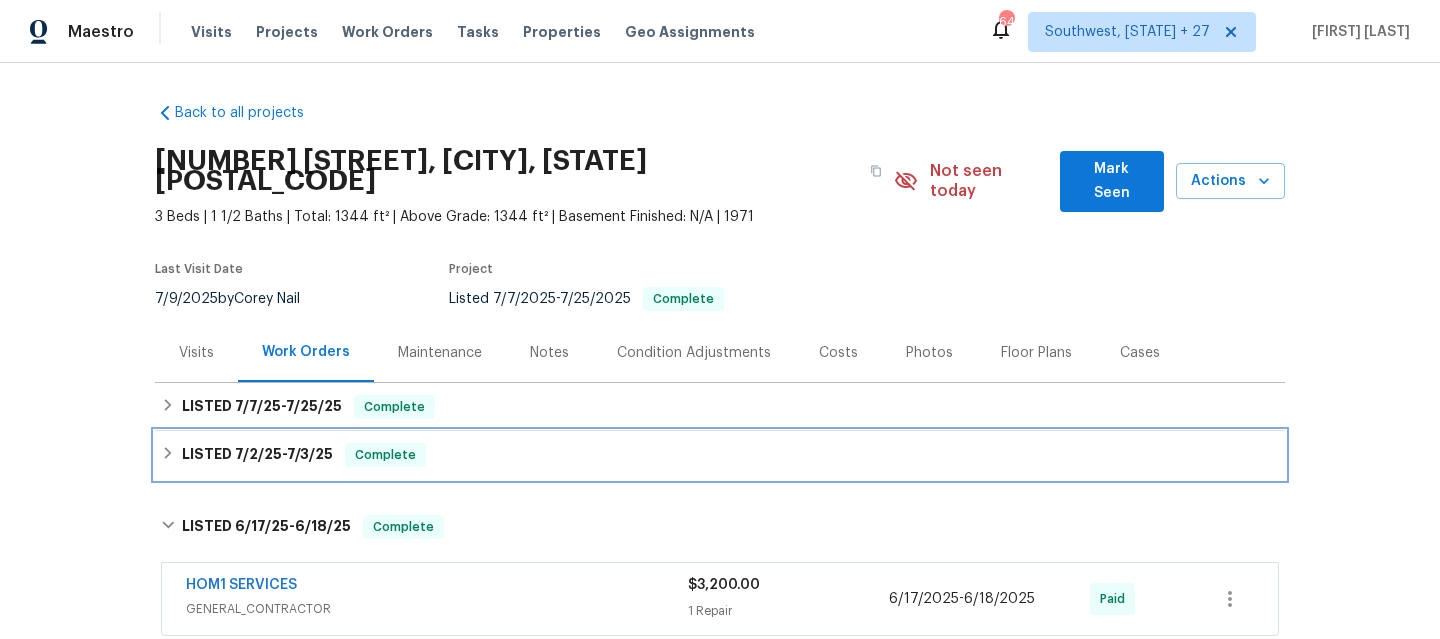 click on "LISTED   7/2/25  -  7/3/25 Complete" at bounding box center (720, 455) 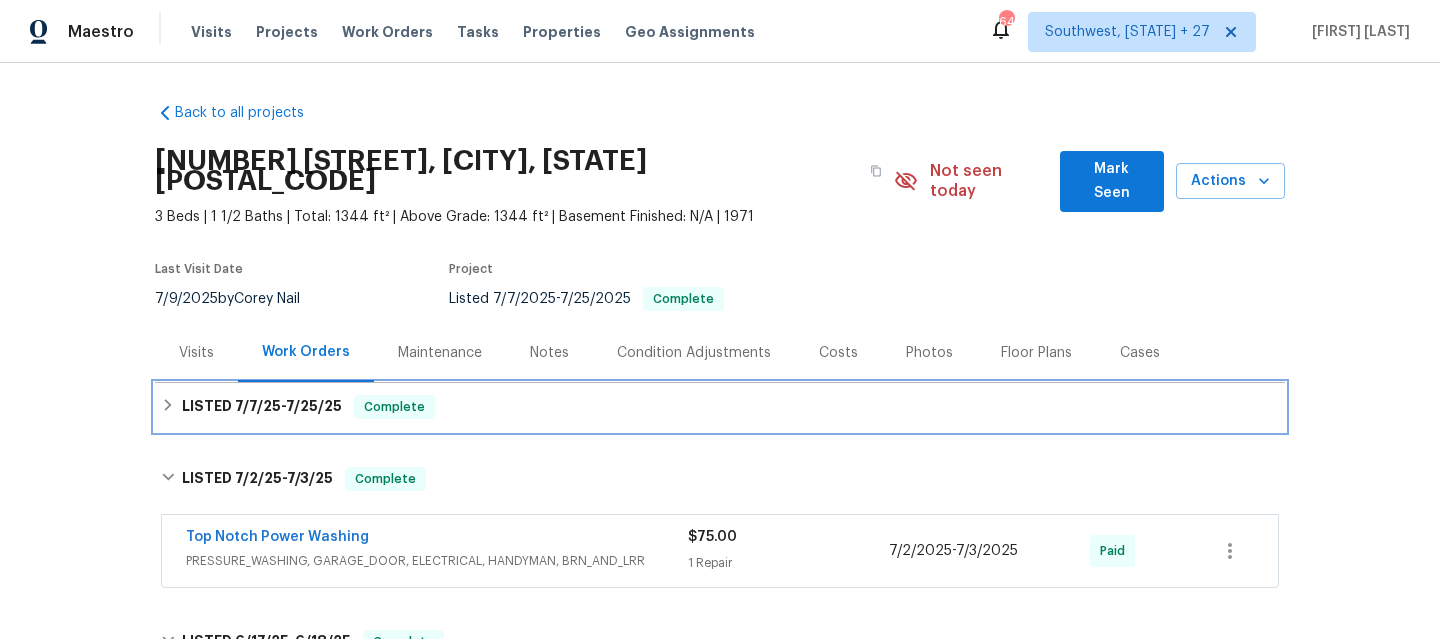 click on "LISTED   7/7/25  -  7/25/25 Complete" at bounding box center [720, 407] 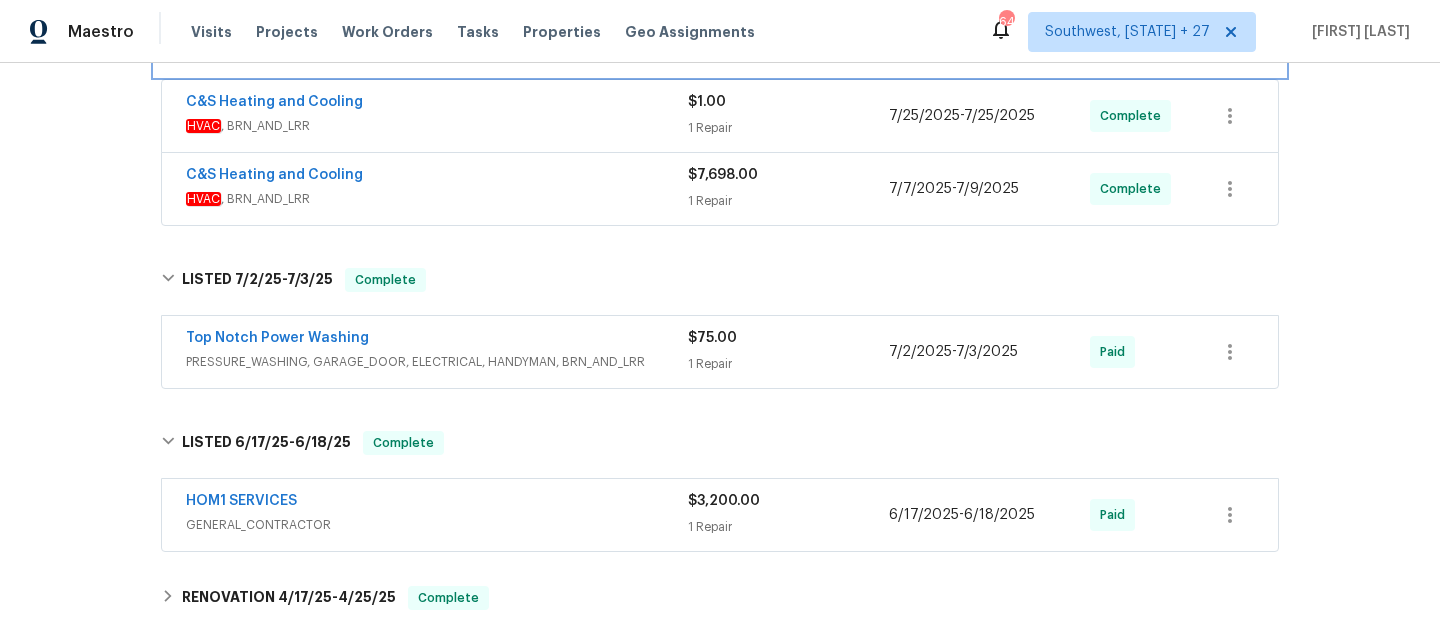 scroll, scrollTop: 394, scrollLeft: 0, axis: vertical 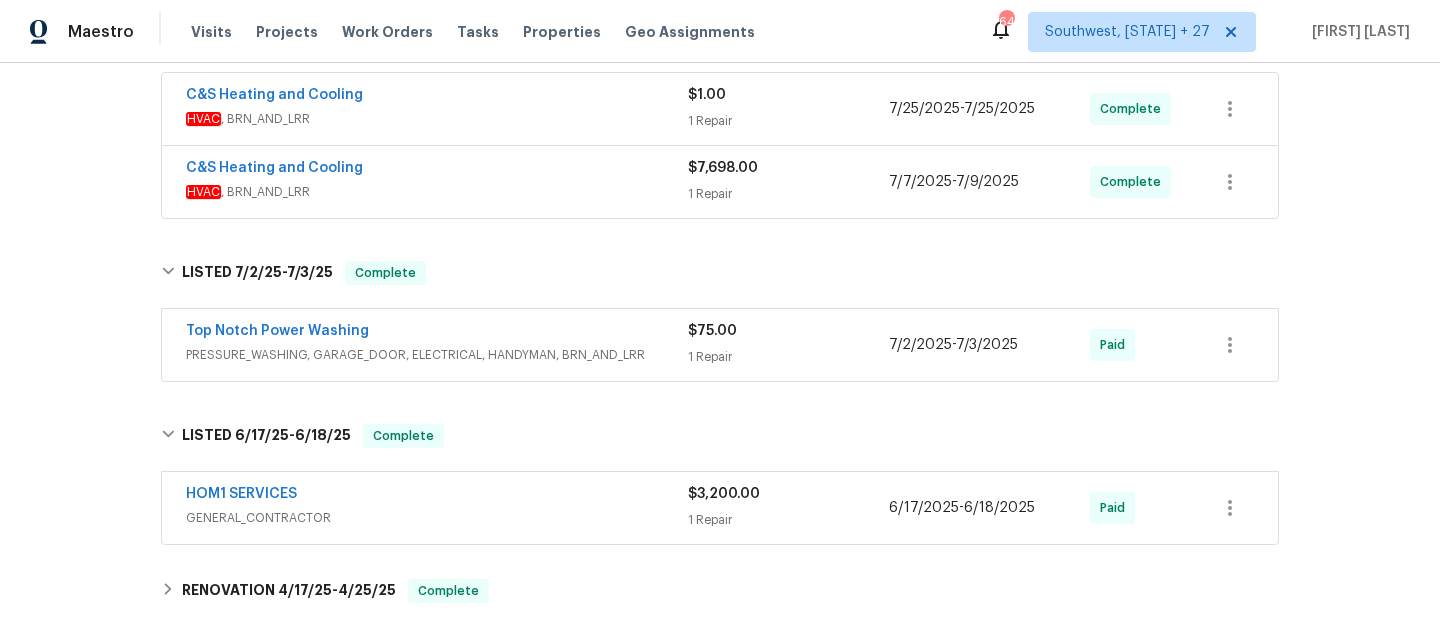 click on "HOM1 SERVICES" at bounding box center [437, 496] 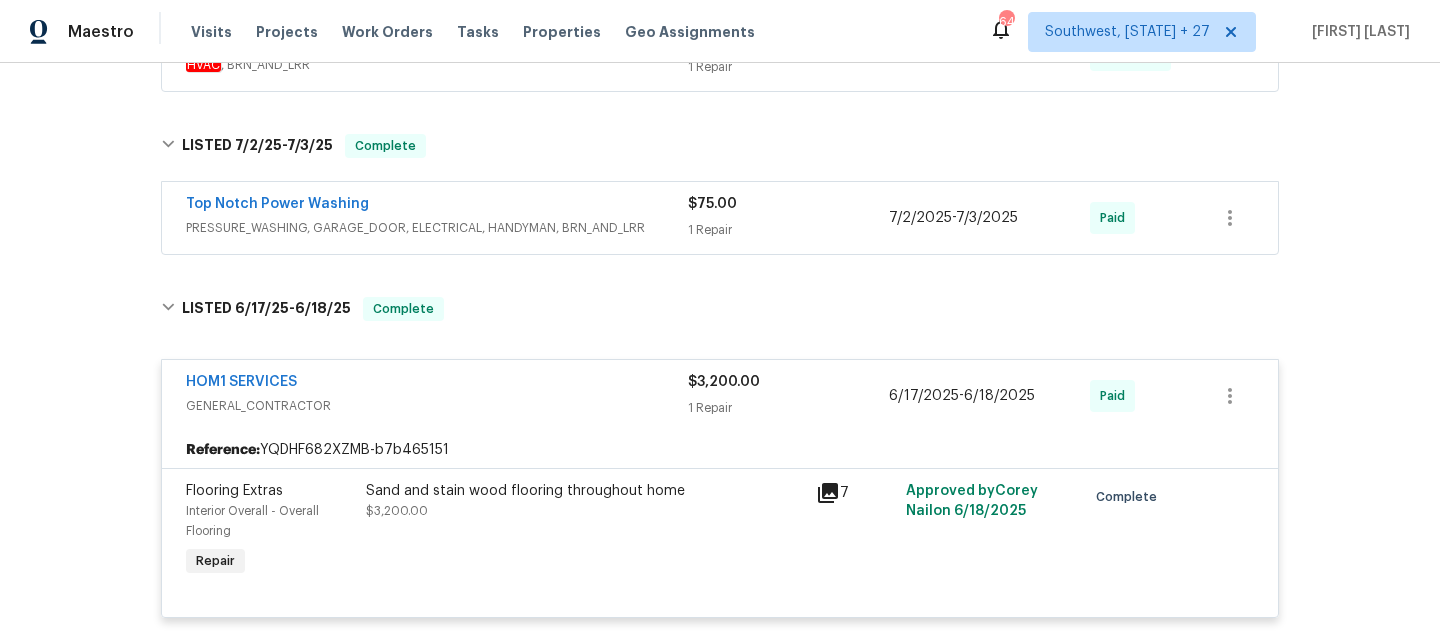 scroll, scrollTop: 520, scrollLeft: 0, axis: vertical 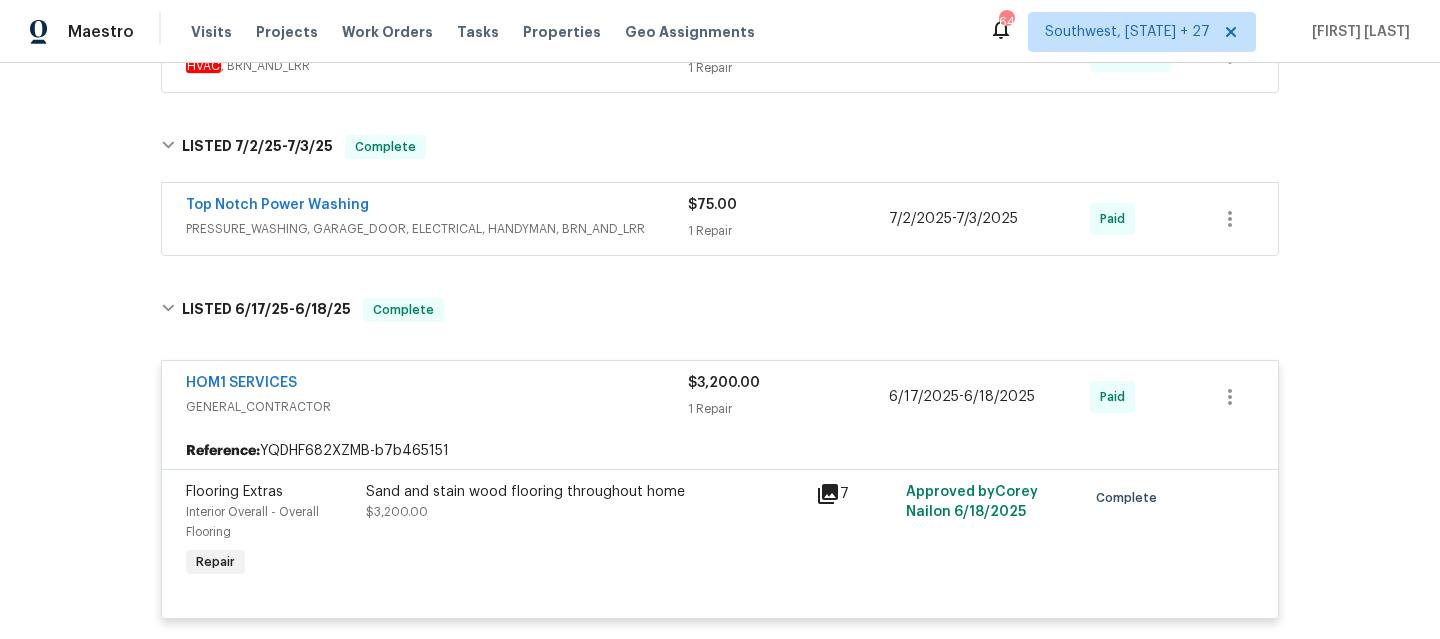 click on "GENERAL_CONTRACTOR" at bounding box center [437, 407] 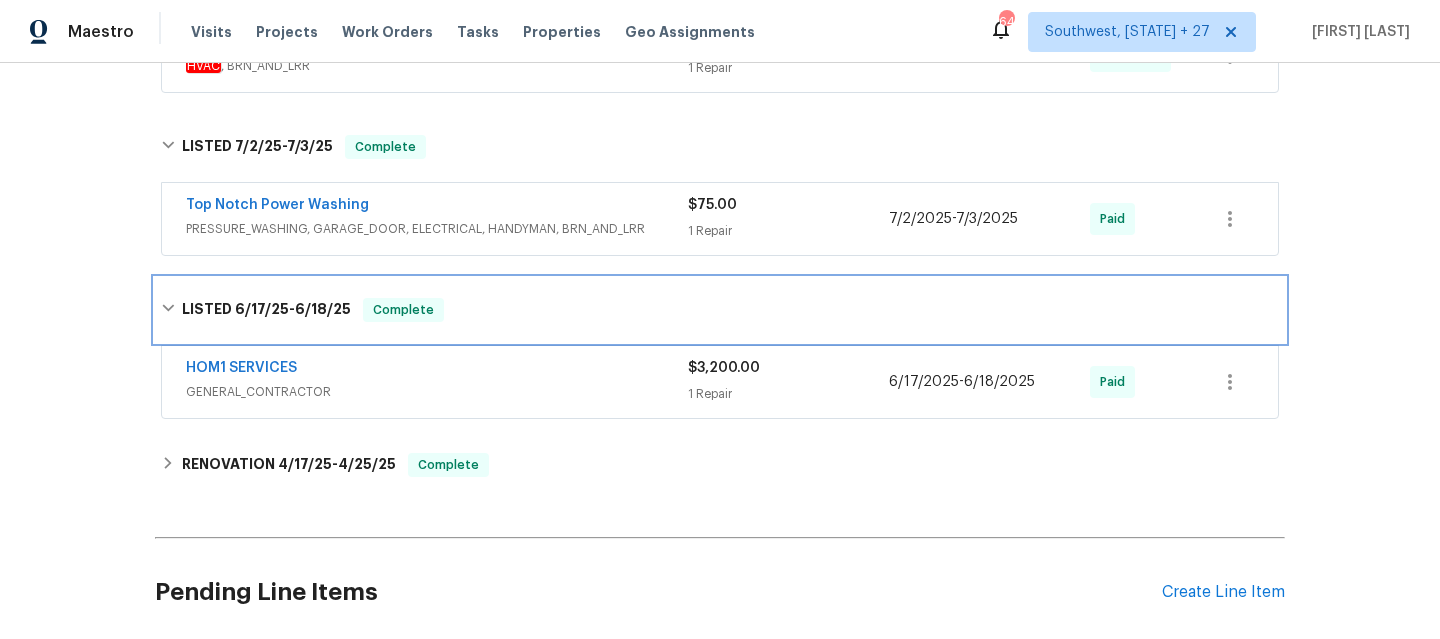 drag, startPoint x: 453, startPoint y: 309, endPoint x: 453, endPoint y: 392, distance: 83 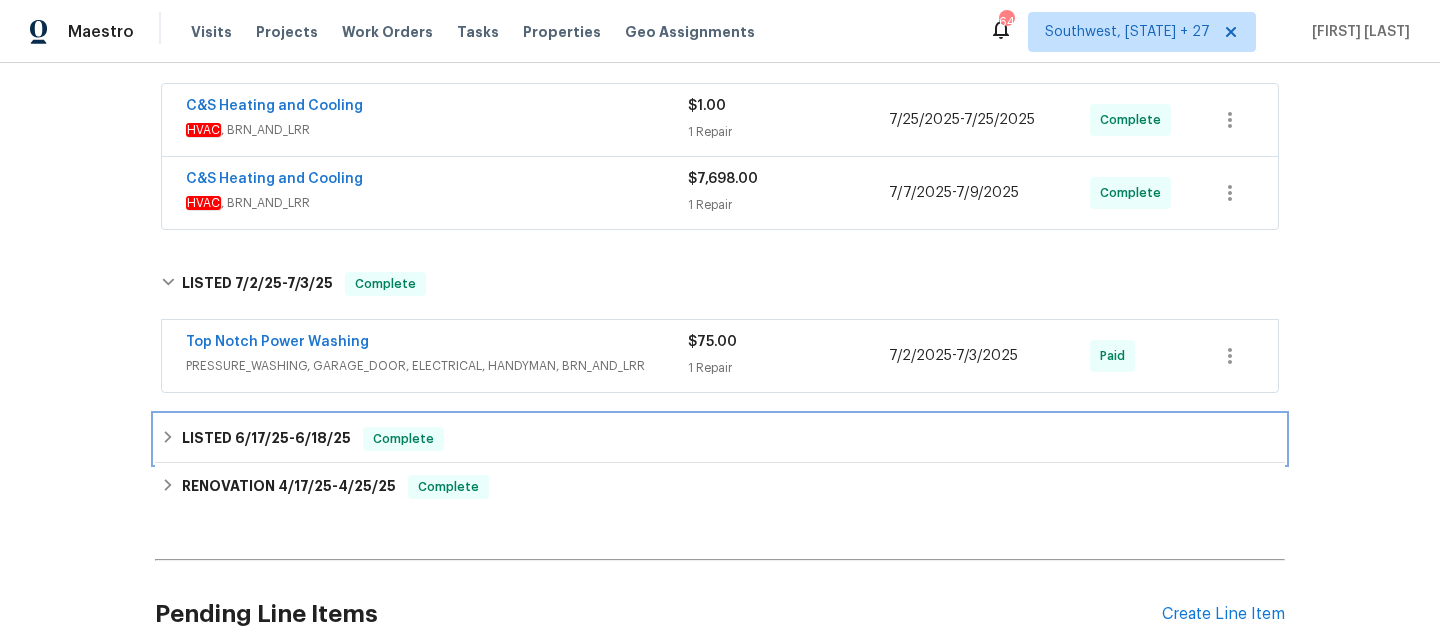 scroll, scrollTop: 382, scrollLeft: 0, axis: vertical 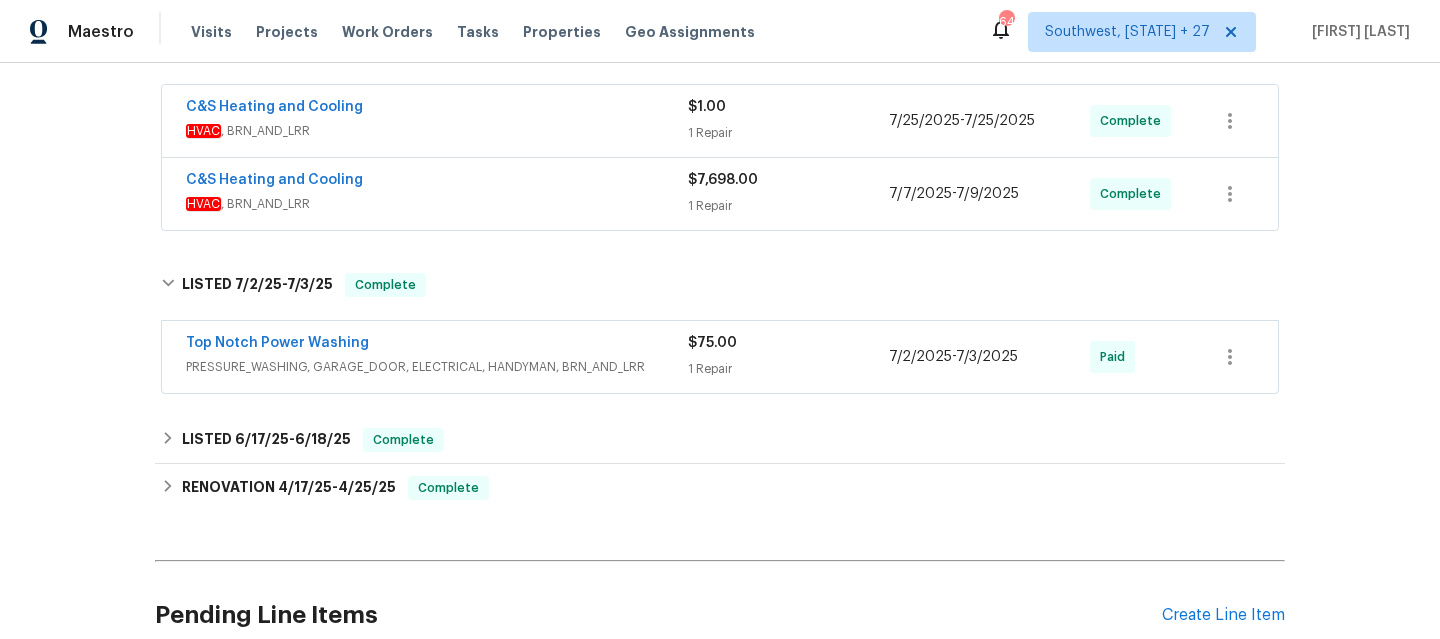 click on "PRESSURE_WASHING, GARAGE_DOOR, ELECTRICAL, HANDYMAN, BRN_AND_LRR" at bounding box center (437, 367) 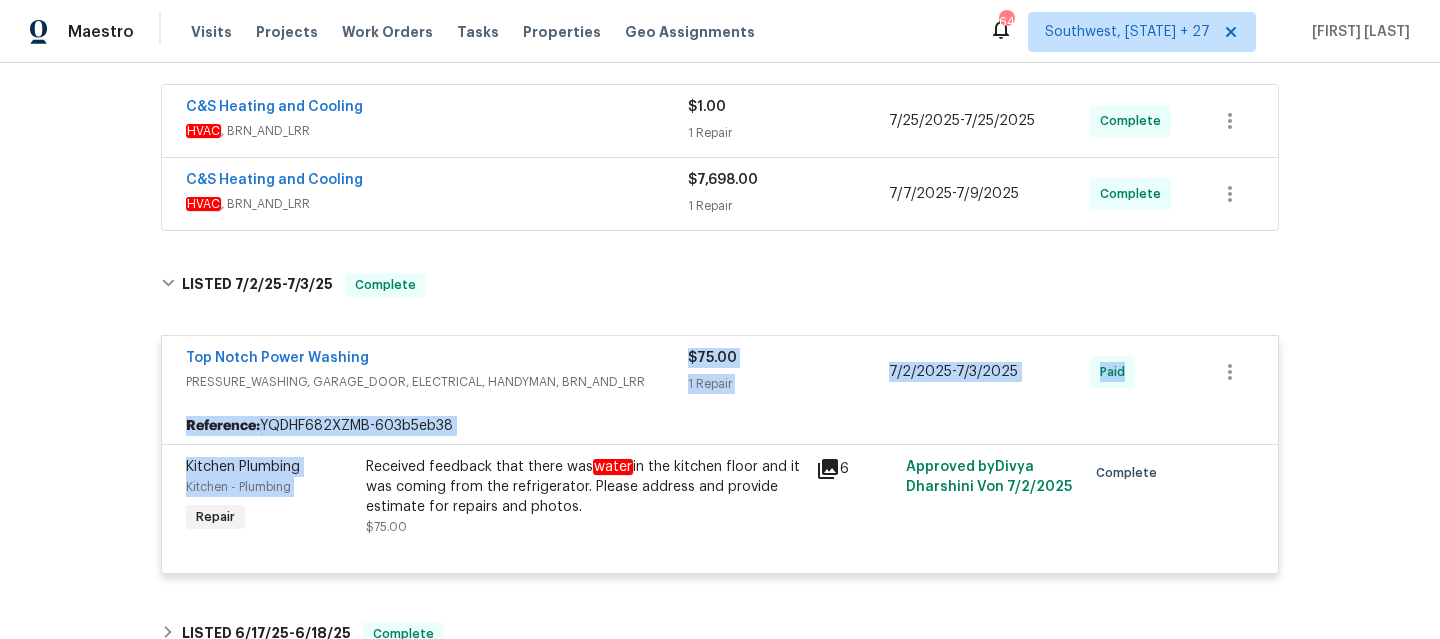 drag, startPoint x: 658, startPoint y: 360, endPoint x: 76, endPoint y: 495, distance: 597.4521 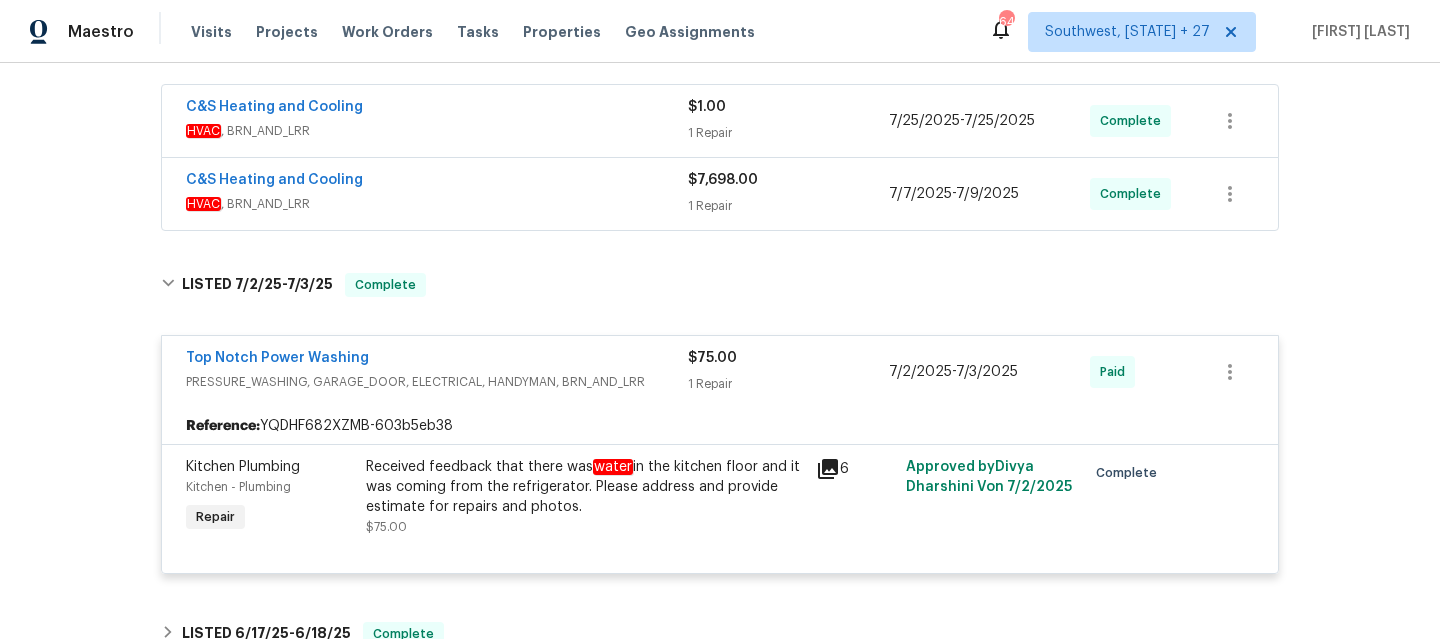 click on "Back to all projects 523 Pinewood Cir, Fort Oglethorpe, GA 30742 3 Beds | 1 1/2 Baths | Total: 1344 ft² | Above Grade: 1344 ft² | Basement Finished: N/A | 1971 Not seen today Mark Seen Actions Last Visit Date 7/9/2025  by  Corey Nail   Project Listed   7/7/2025  -  7/25/2025 Complete Visits Work Orders Maintenance Notes Condition Adjustments Costs Photos Floor Plans Cases LISTED   7/7/25  -  7/25/25 Complete C&S Heating and Cooling HVAC , BRN_AND_LRR $1.00 1 Repair 7/25/2025  -  7/25/2025 Complete C&S Heating and Cooling HVAC , BRN_AND_LRR $7,698.00 1 Repair 7/7/2025  -  7/9/2025 Complete LISTED   7/2/25  -  7/3/25 Complete Top Notch Power Washing PRESSURE_WASHING, GARAGE_DOOR, ELECTRICAL, HANDYMAN, BRN_AND_LRR $75.00 1 Repair 7/2/2025  -  7/3/2025 Paid Reference:  YQDHF682XZMB-603b5eb38 Kitchen Plumbing Kitchen - Plumbing Repair Received feedback that there was  water  in the kitchen floor and it was coming from the refrigerator. Please address and provide estimate for repairs and photos. $75.00   6  on" at bounding box center [720, 351] 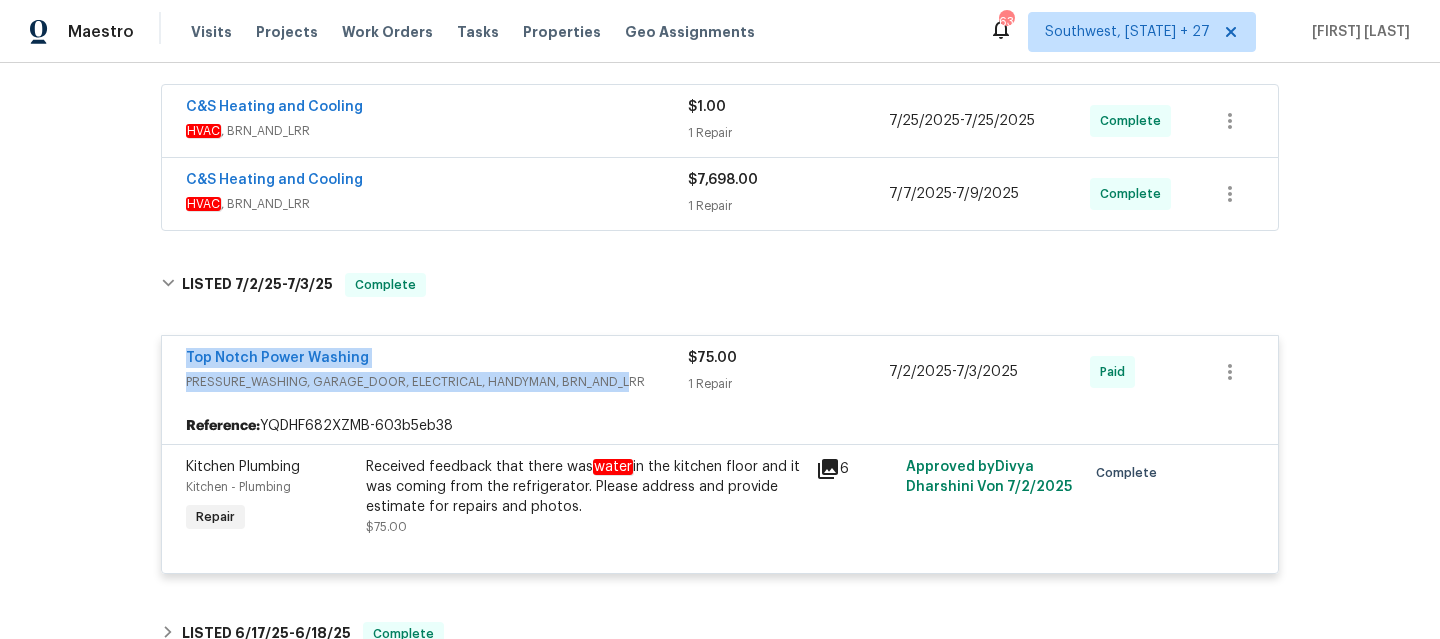 drag, startPoint x: 610, startPoint y: 360, endPoint x: 563, endPoint y: 261, distance: 109.59015 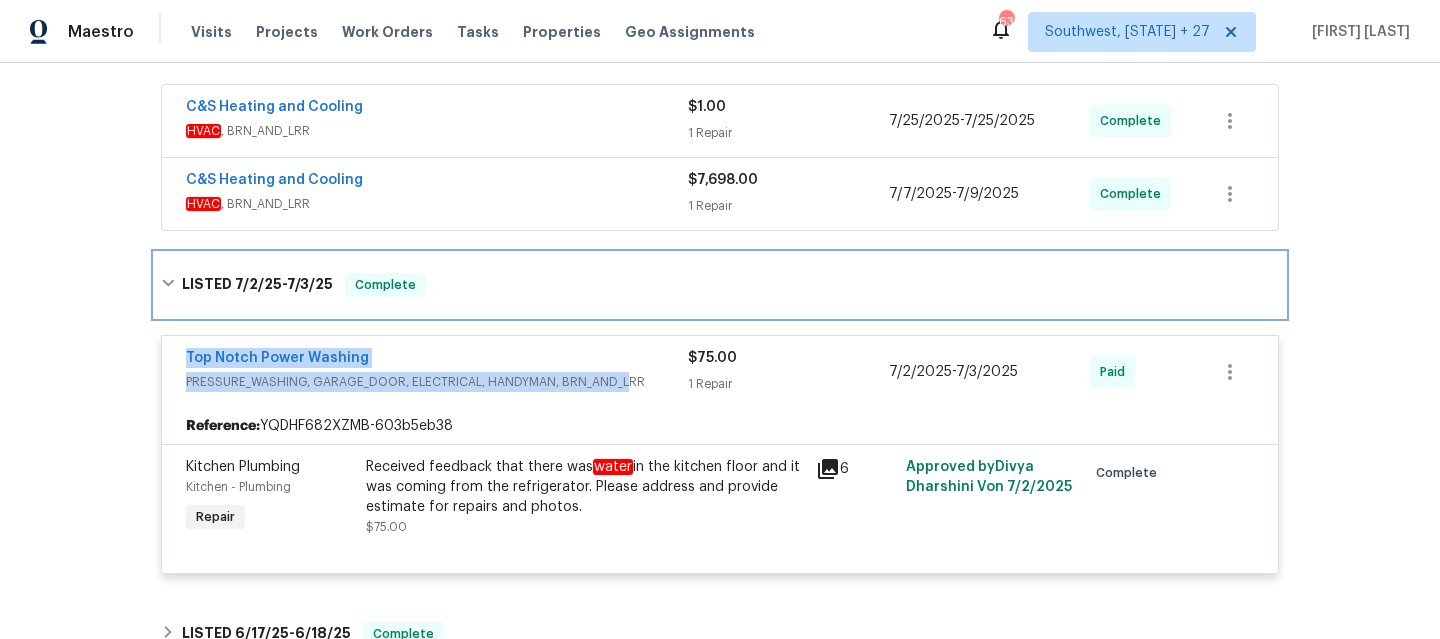 click on "LISTED   7/2/25  -  7/3/25 Complete" at bounding box center (720, 285) 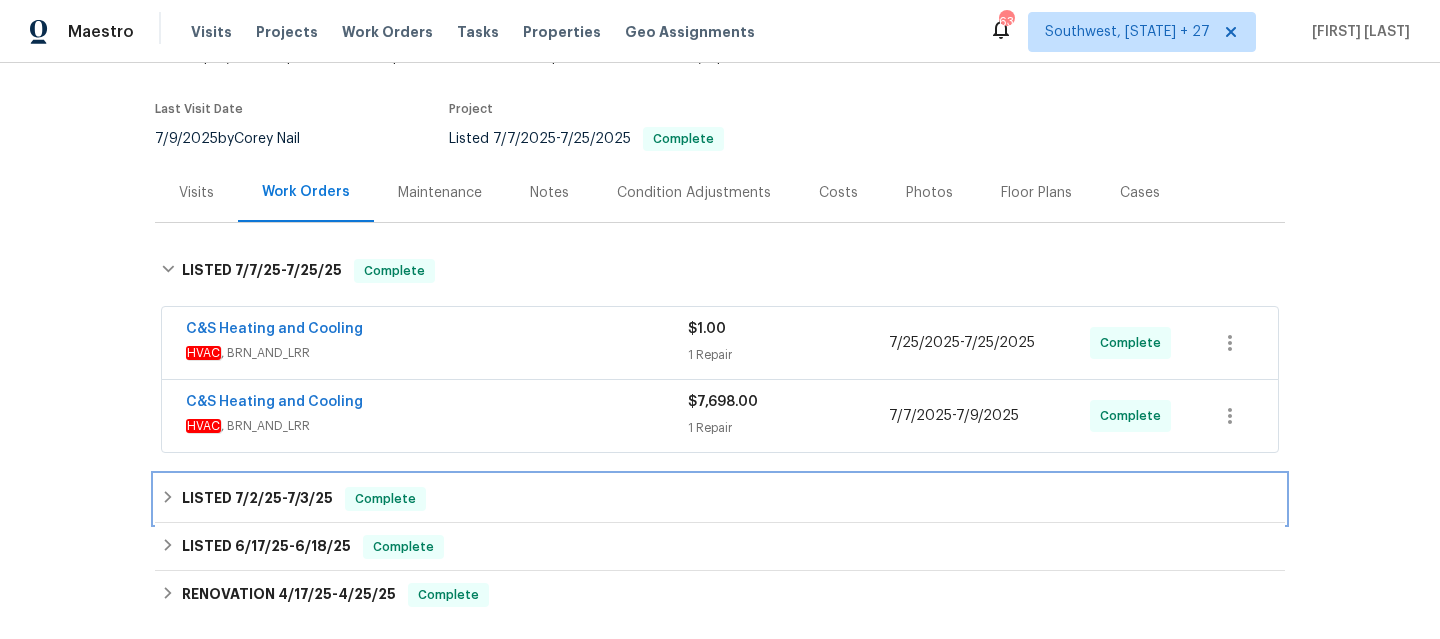 scroll, scrollTop: 162, scrollLeft: 0, axis: vertical 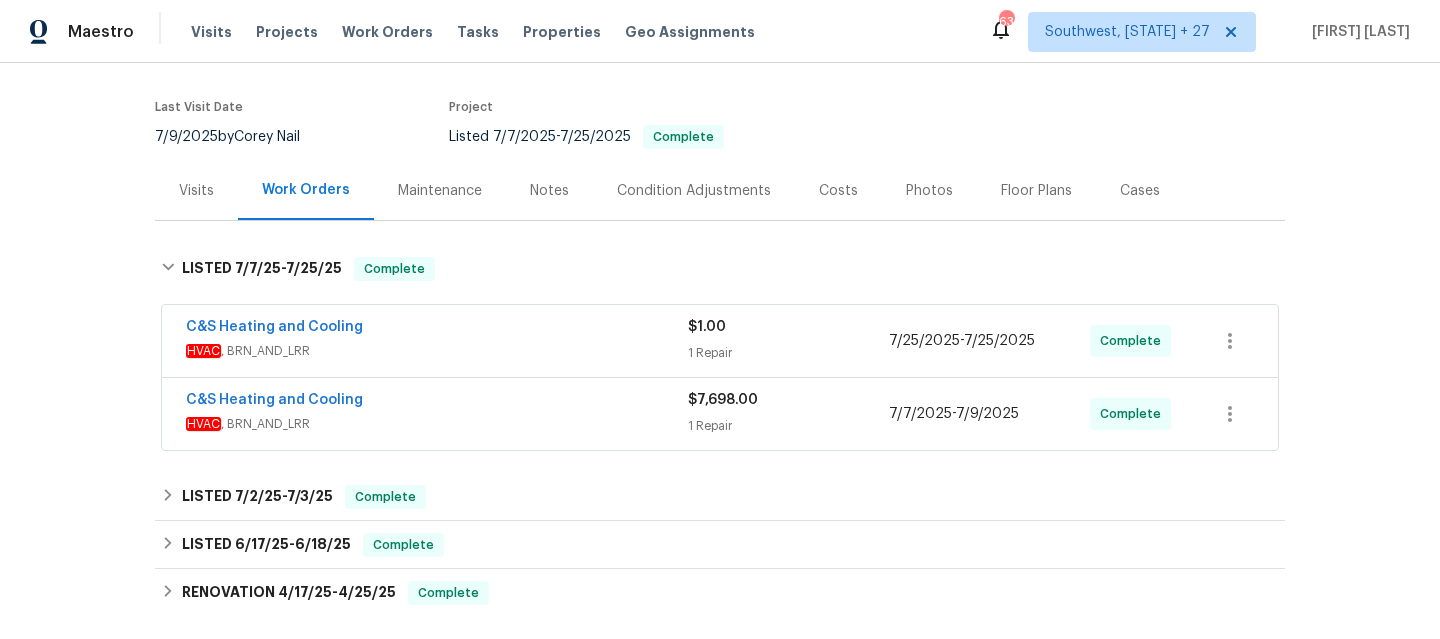 click on "HVAC , BRN_AND_LRR" at bounding box center (437, 424) 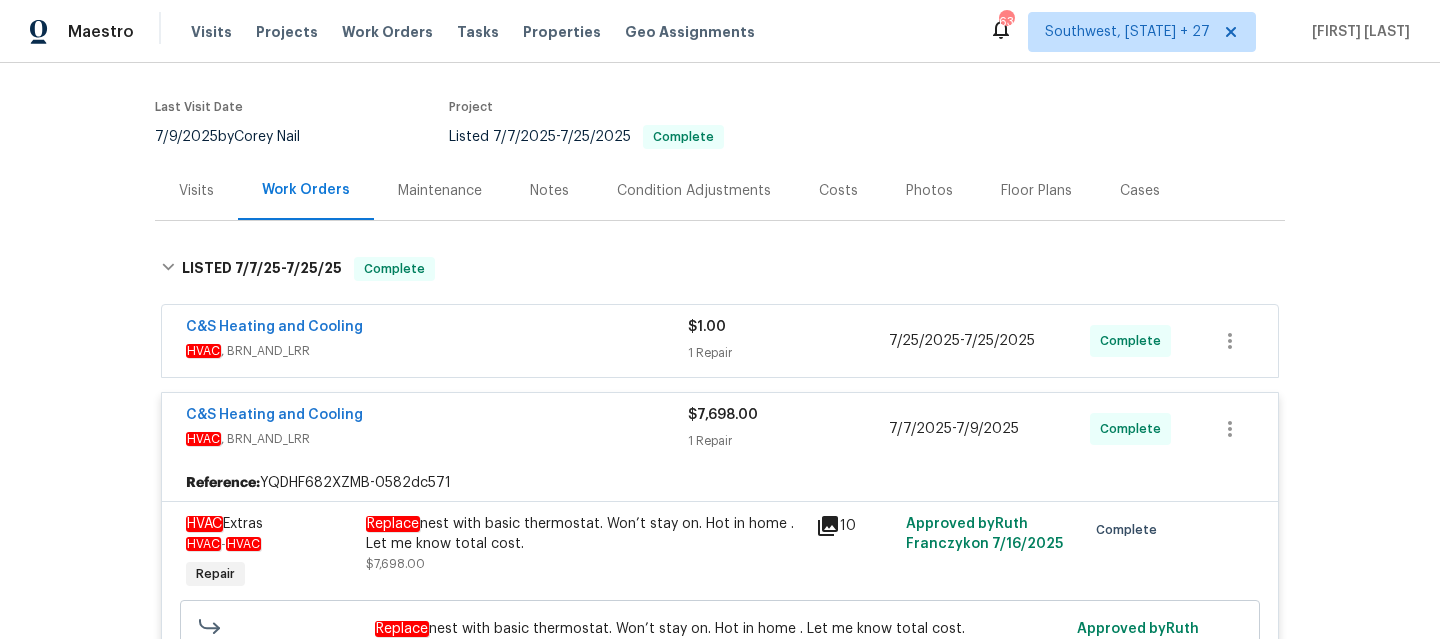 click on "C&S Heating and Cooling" at bounding box center (437, 329) 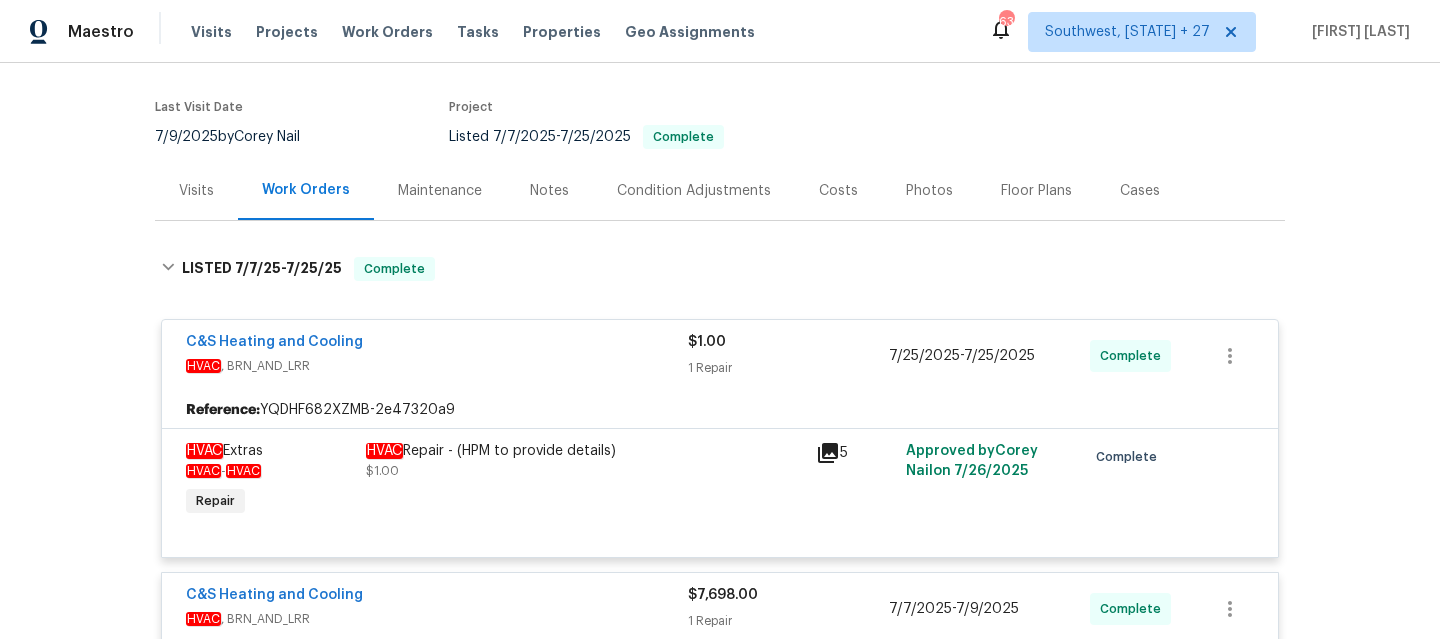 click on "C&S Heating and Cooling" at bounding box center (437, 344) 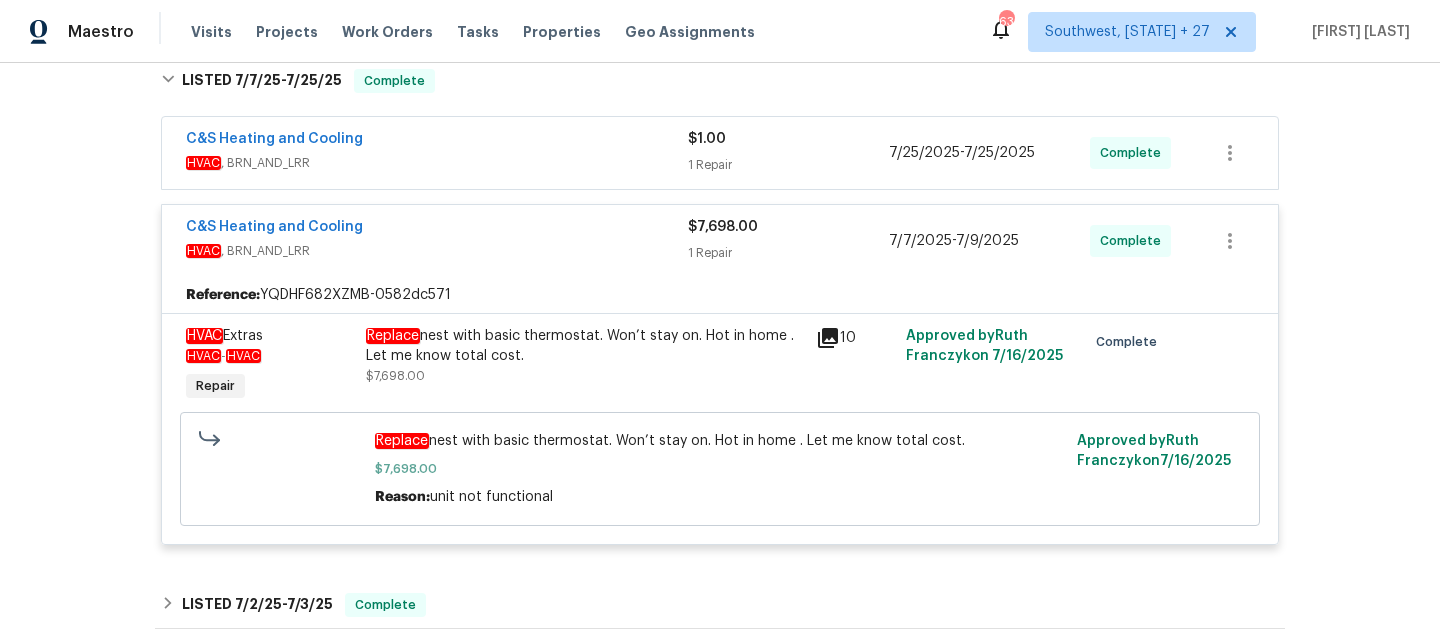 scroll, scrollTop: 352, scrollLeft: 0, axis: vertical 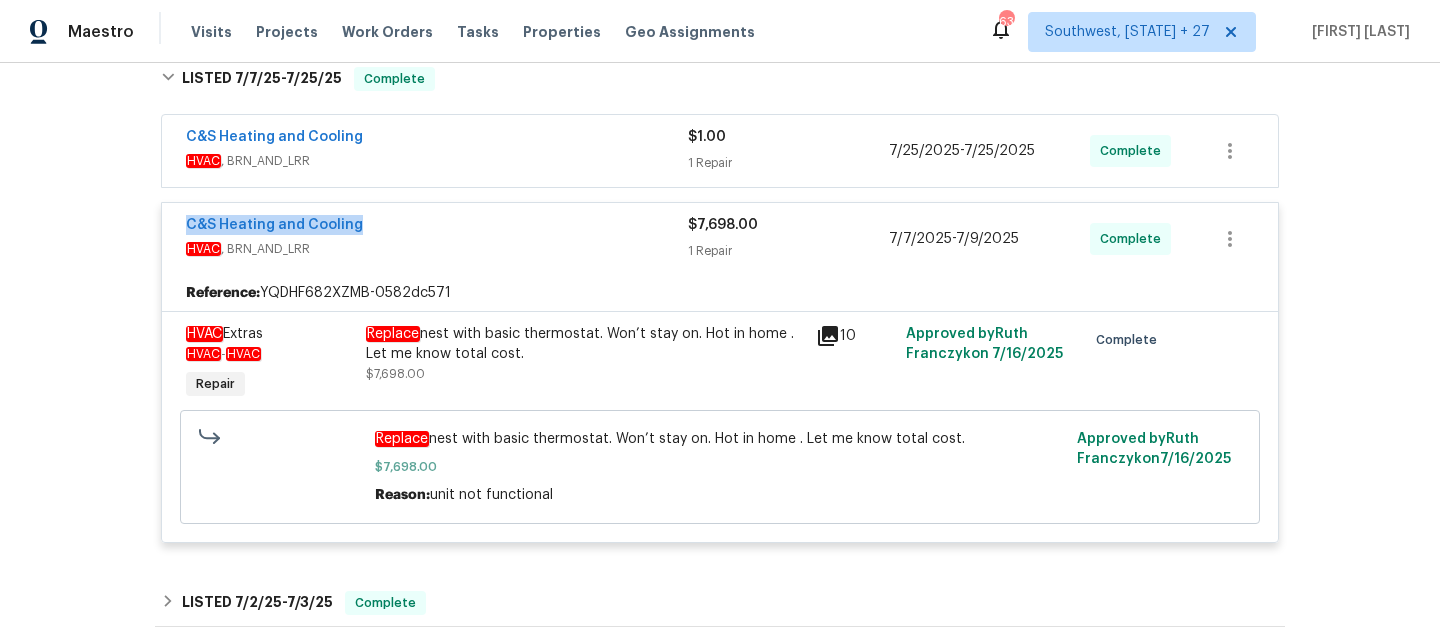 click on "C&S Heating and Cooling" at bounding box center [437, 227] 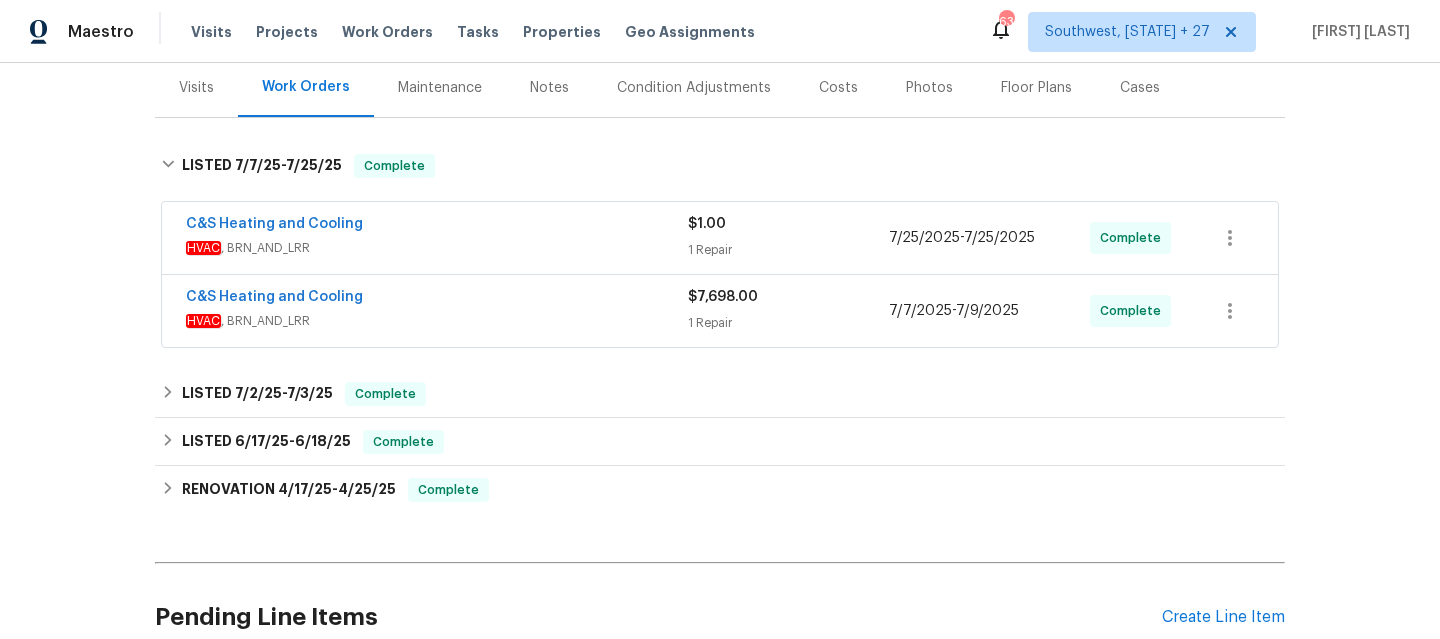 scroll, scrollTop: 245, scrollLeft: 0, axis: vertical 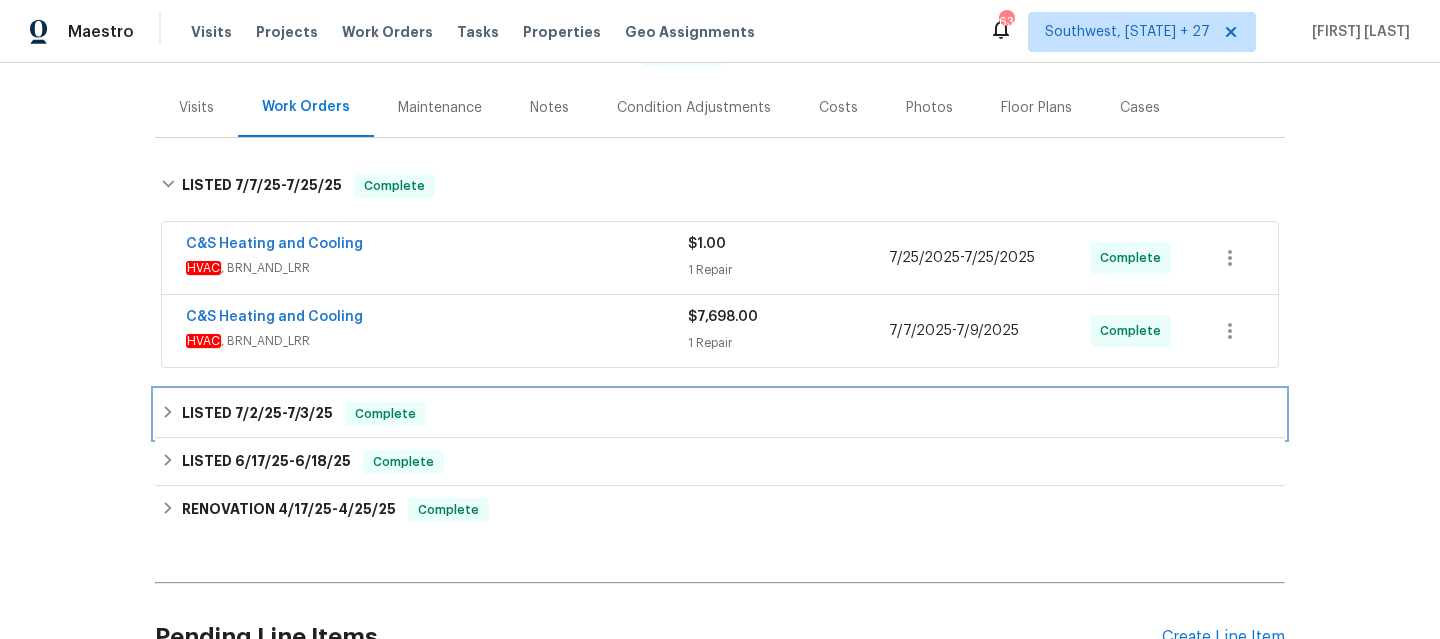 click on "LISTED   7/2/25  -  7/3/25 Complete" at bounding box center (720, 414) 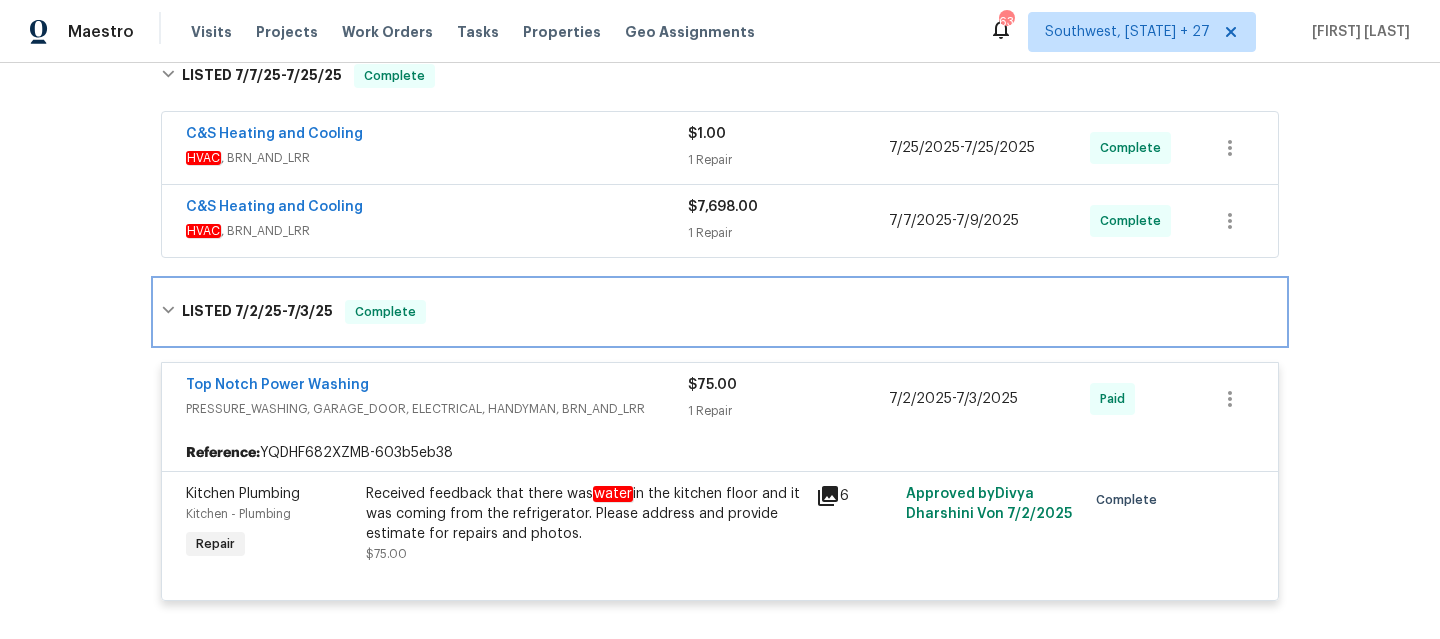 scroll, scrollTop: 352, scrollLeft: 0, axis: vertical 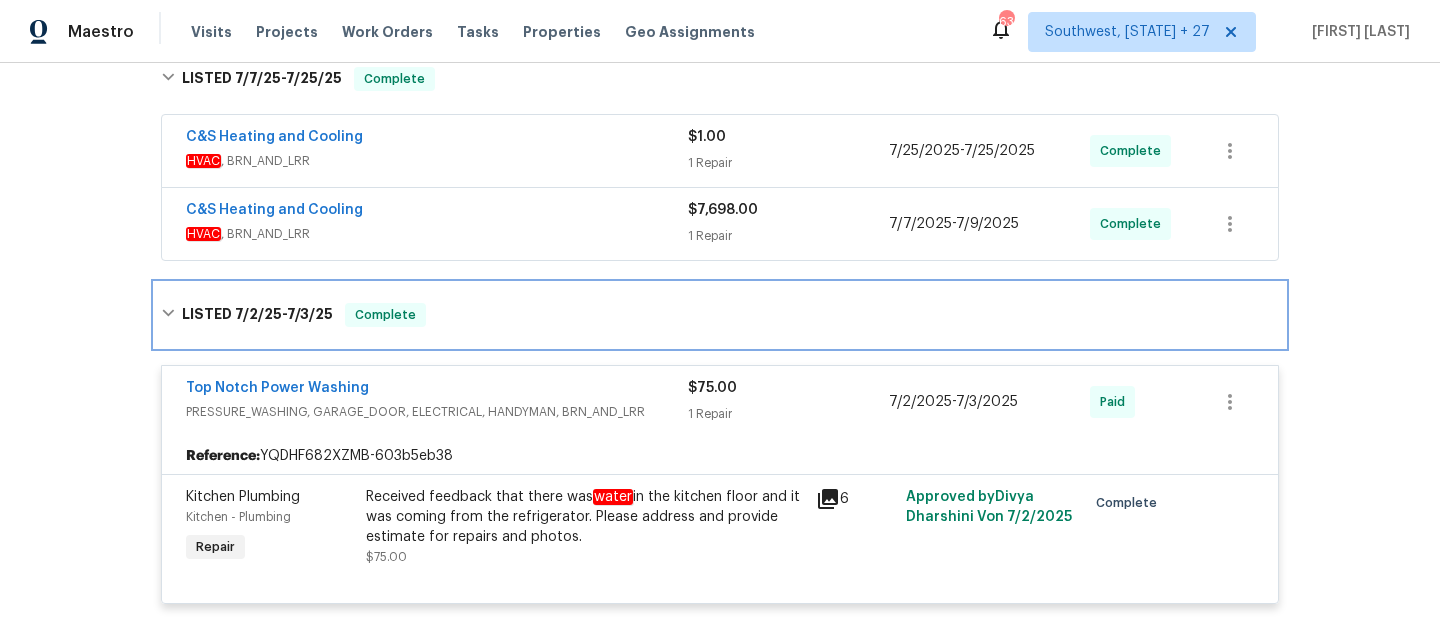 click on "LISTED   7/2/25  -  7/3/25 Complete" at bounding box center (720, 315) 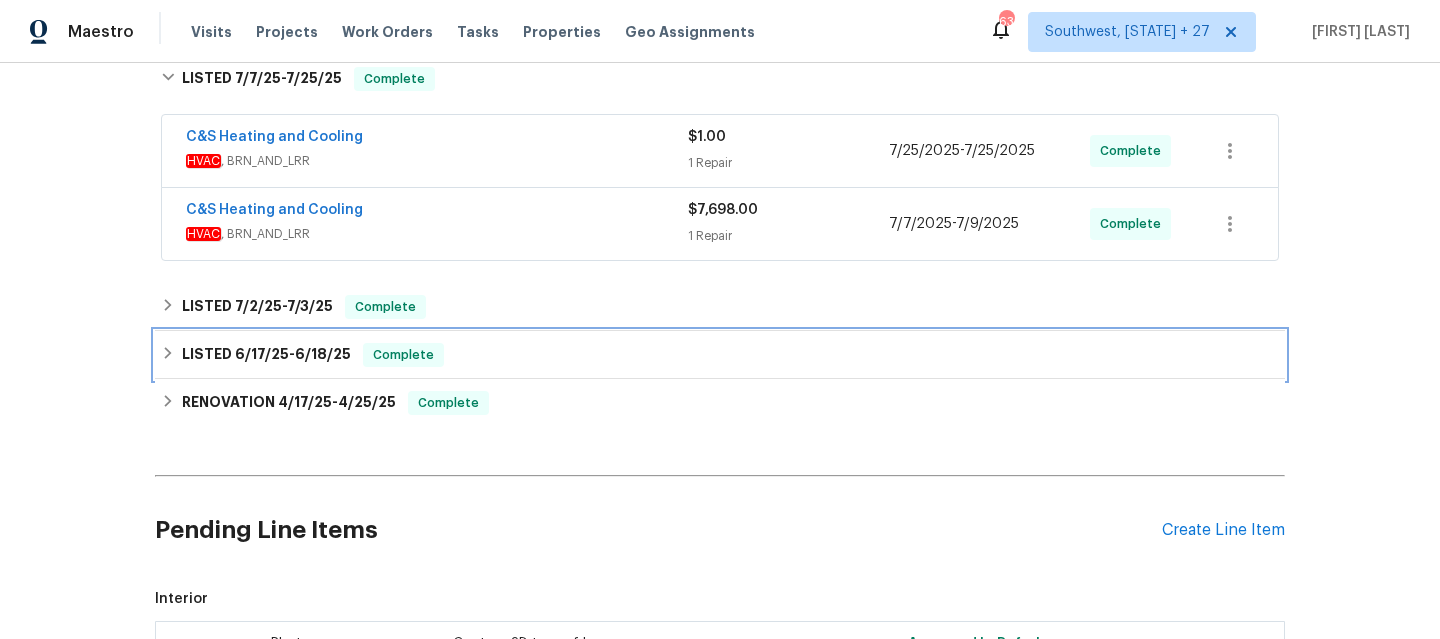 click on "LISTED   6/17/25  -  6/18/25 Complete" at bounding box center [720, 355] 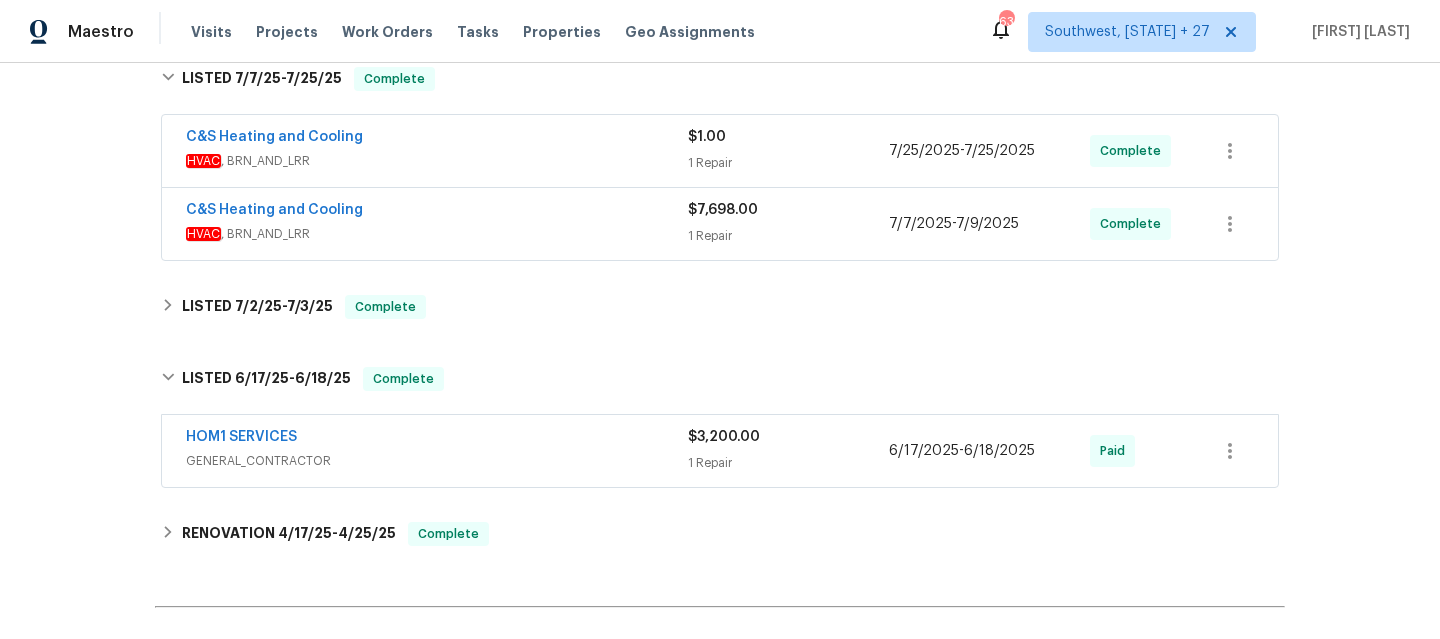 click on "GENERAL_CONTRACTOR" at bounding box center (437, 461) 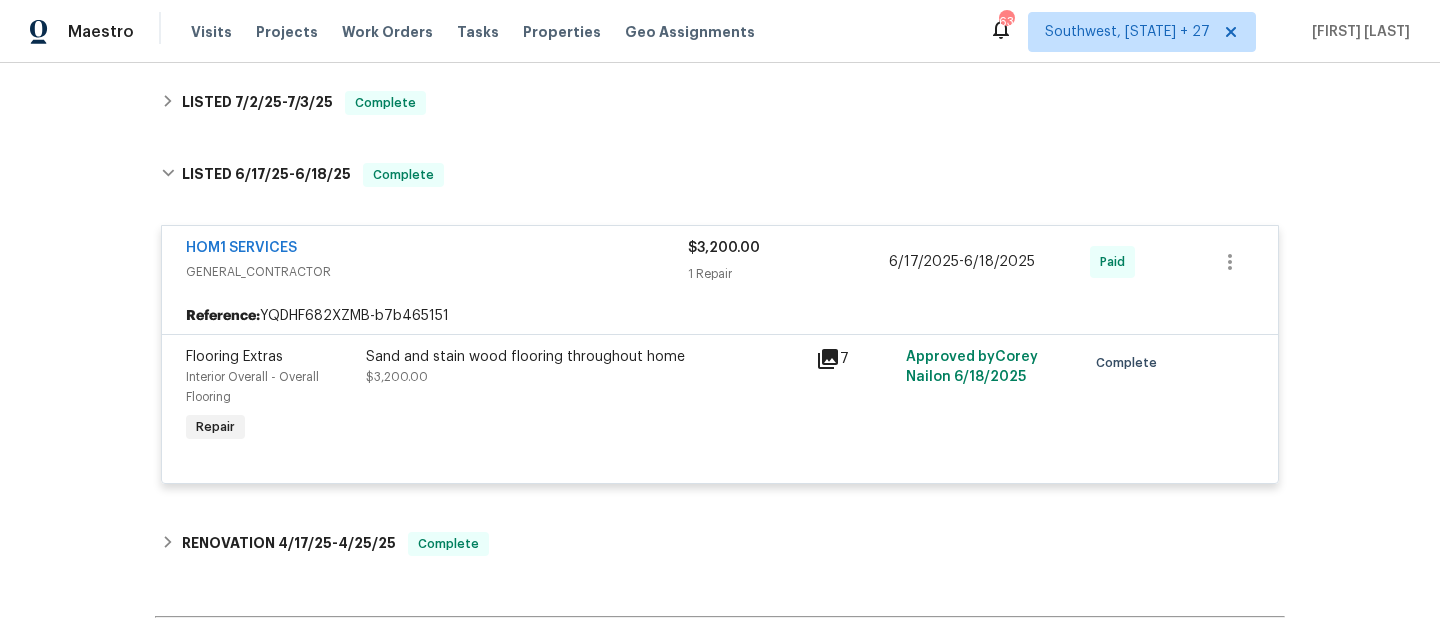 scroll, scrollTop: 557, scrollLeft: 0, axis: vertical 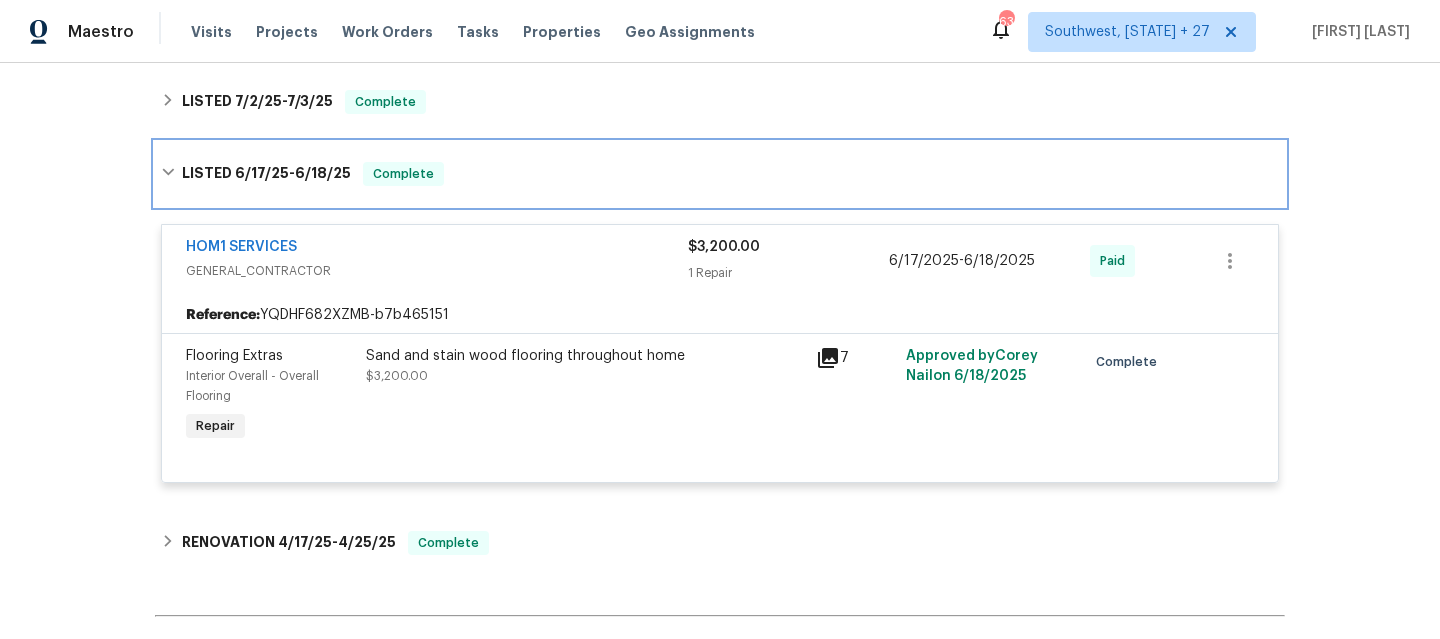 click on "LISTED   6/17/25  -  6/18/25 Complete" at bounding box center (720, 174) 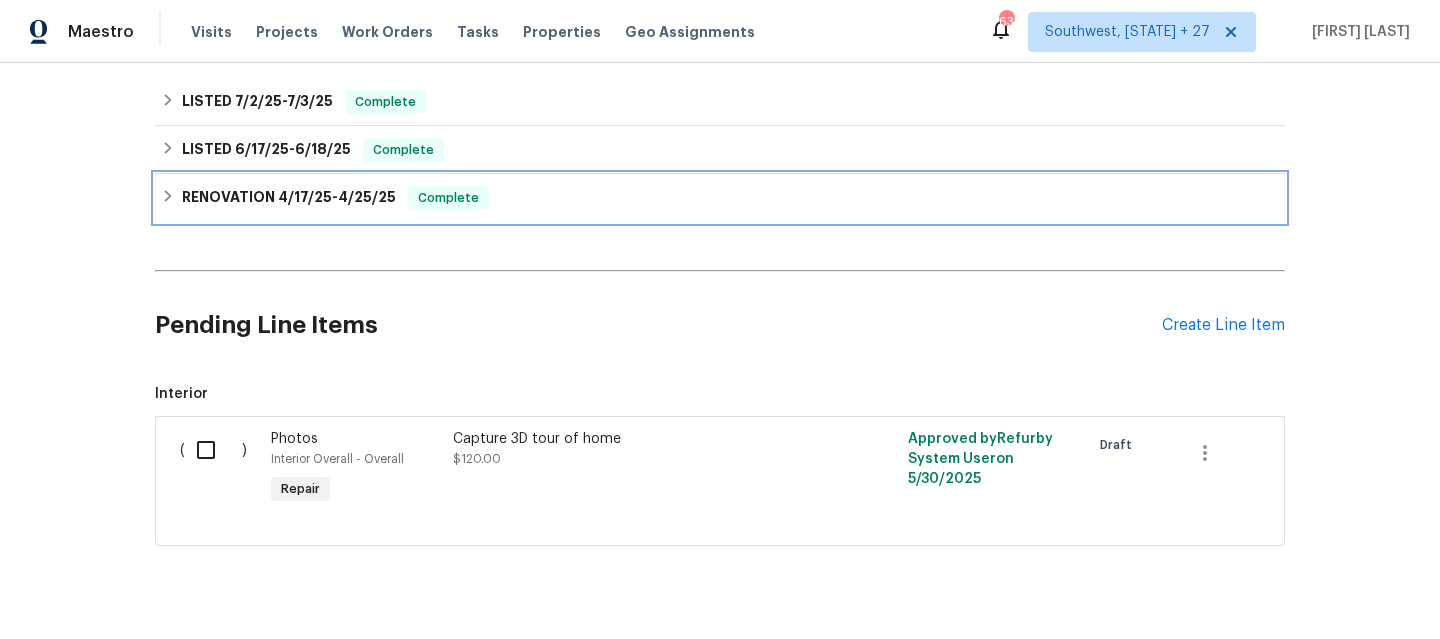 click on "RENOVATION   4/17/25  -  4/25/25 Complete" at bounding box center (720, 198) 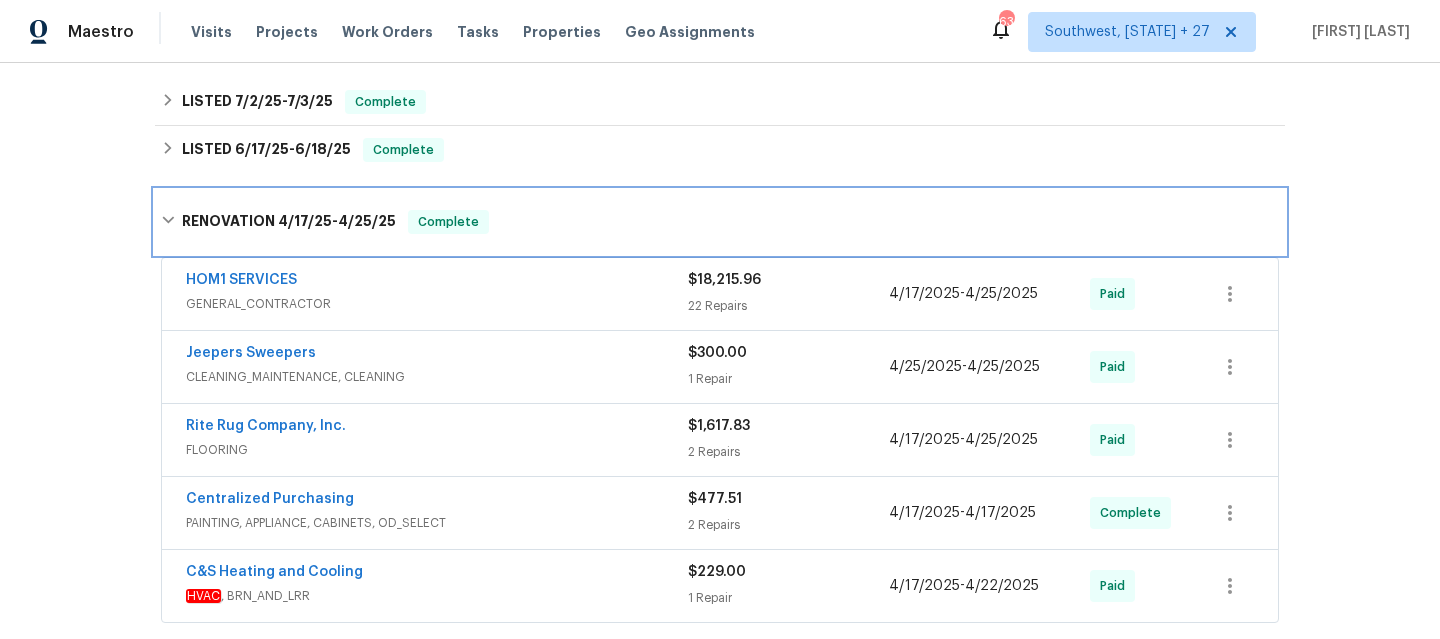 click on "RENOVATION   4/17/25  -  4/25/25 Complete" at bounding box center [720, 222] 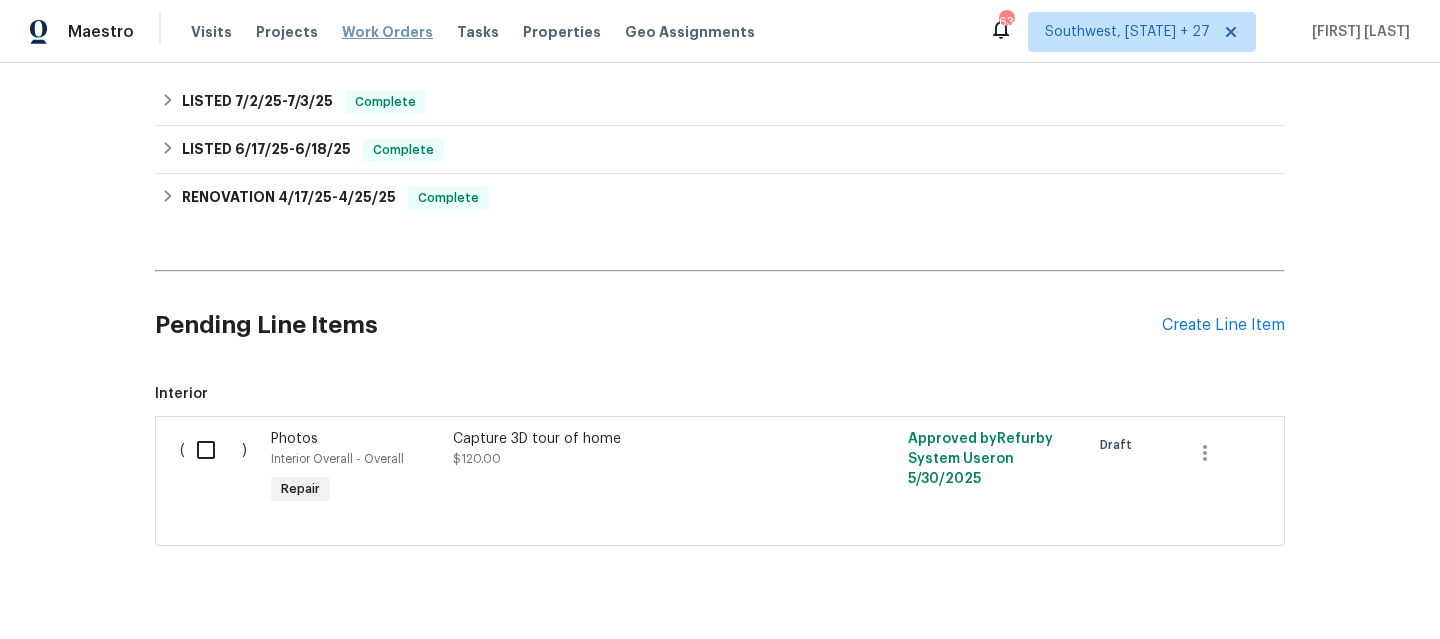 click on "Work Orders" at bounding box center [387, 32] 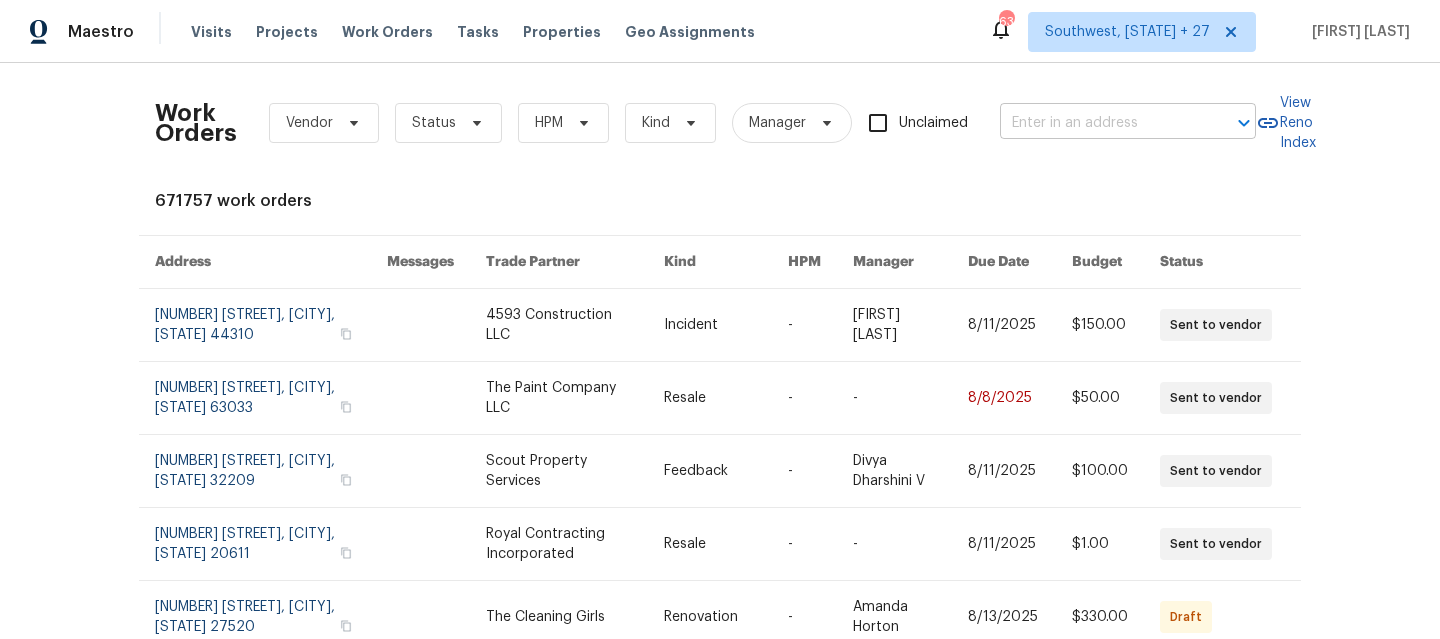 click at bounding box center (1100, 123) 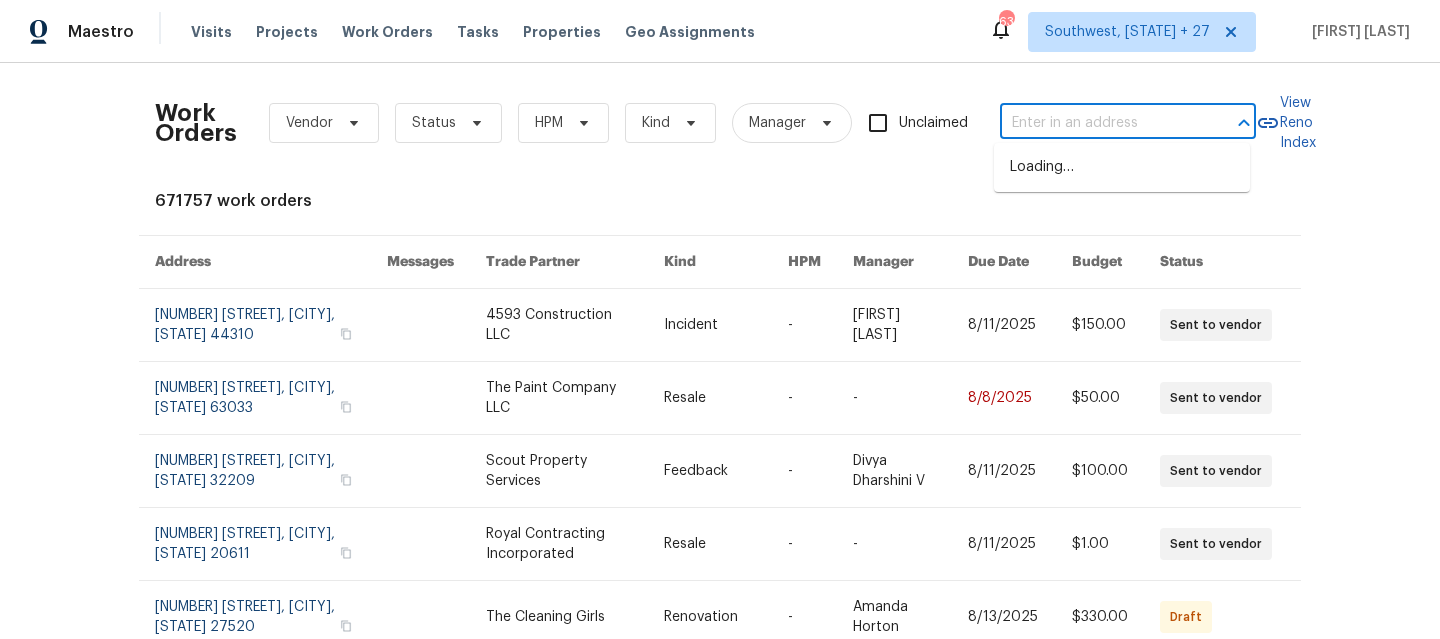paste on "102 Rebellion Rd Summerville, SC 29483" 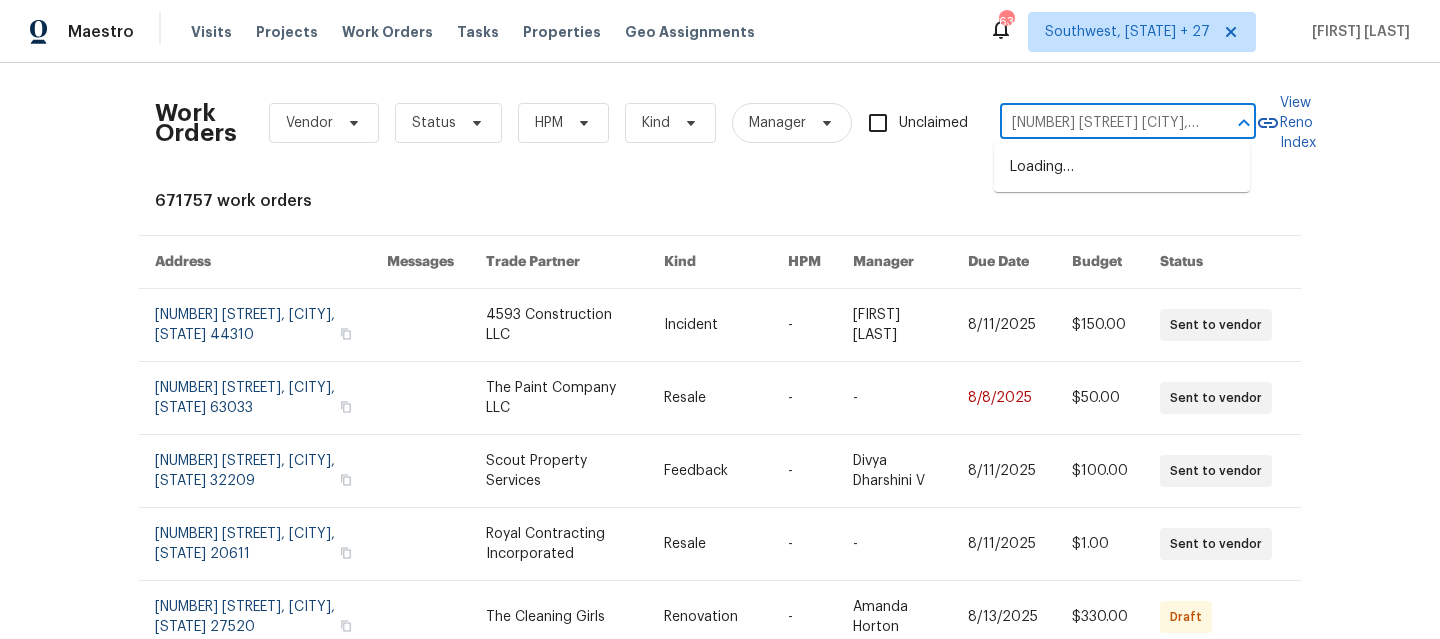 scroll, scrollTop: 0, scrollLeft: 78, axis: horizontal 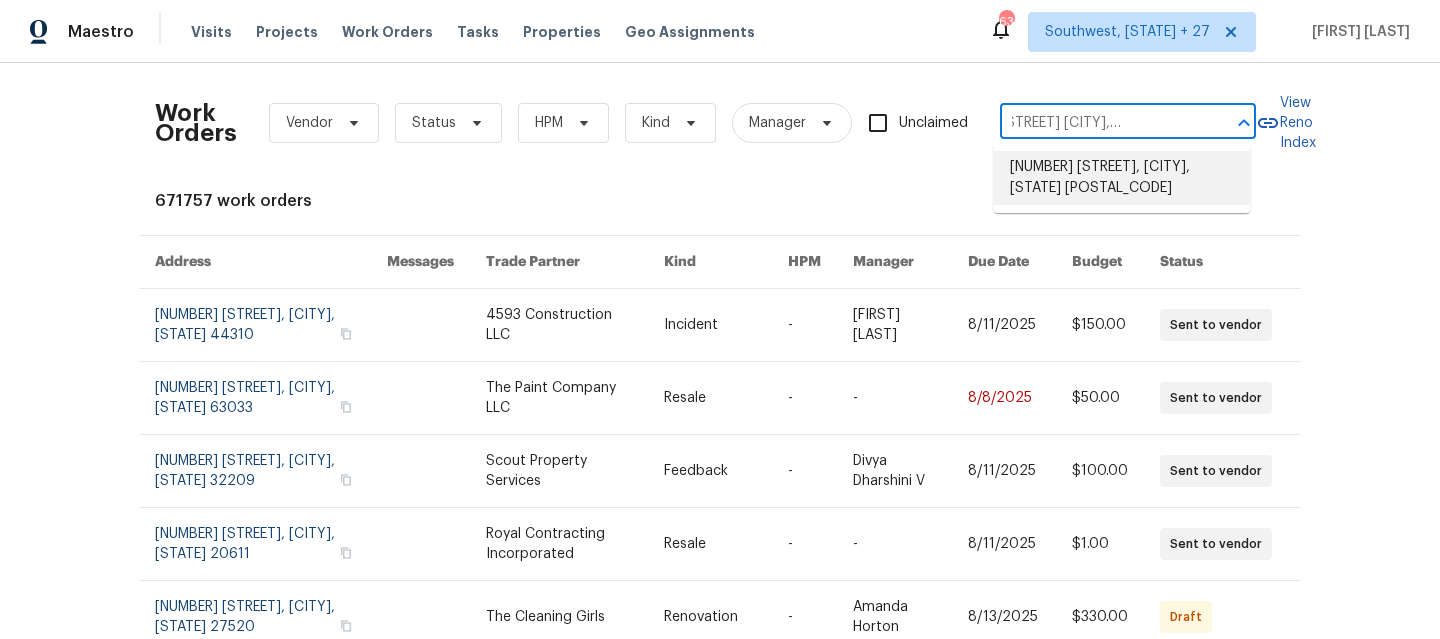 click on "102 Rebellion Rd, Summerville, SC 29483" at bounding box center [1122, 178] 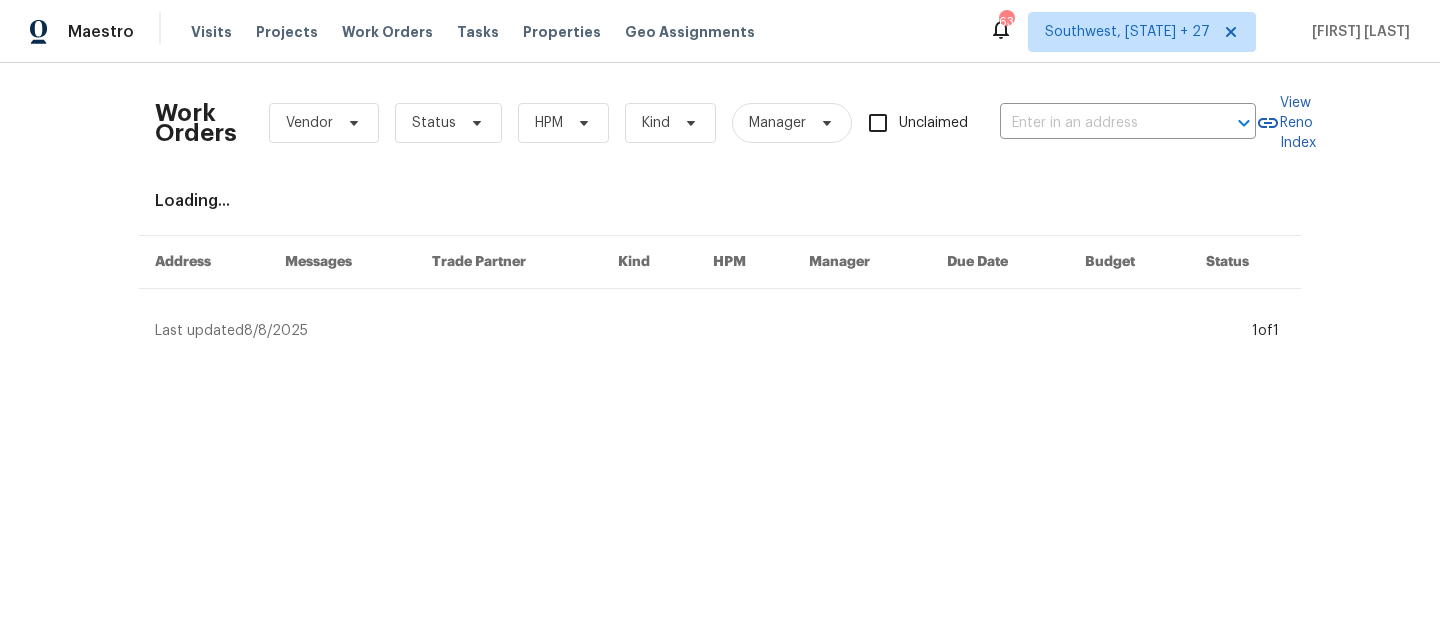 type on "102 Rebellion Rd, Summerville, SC 29483" 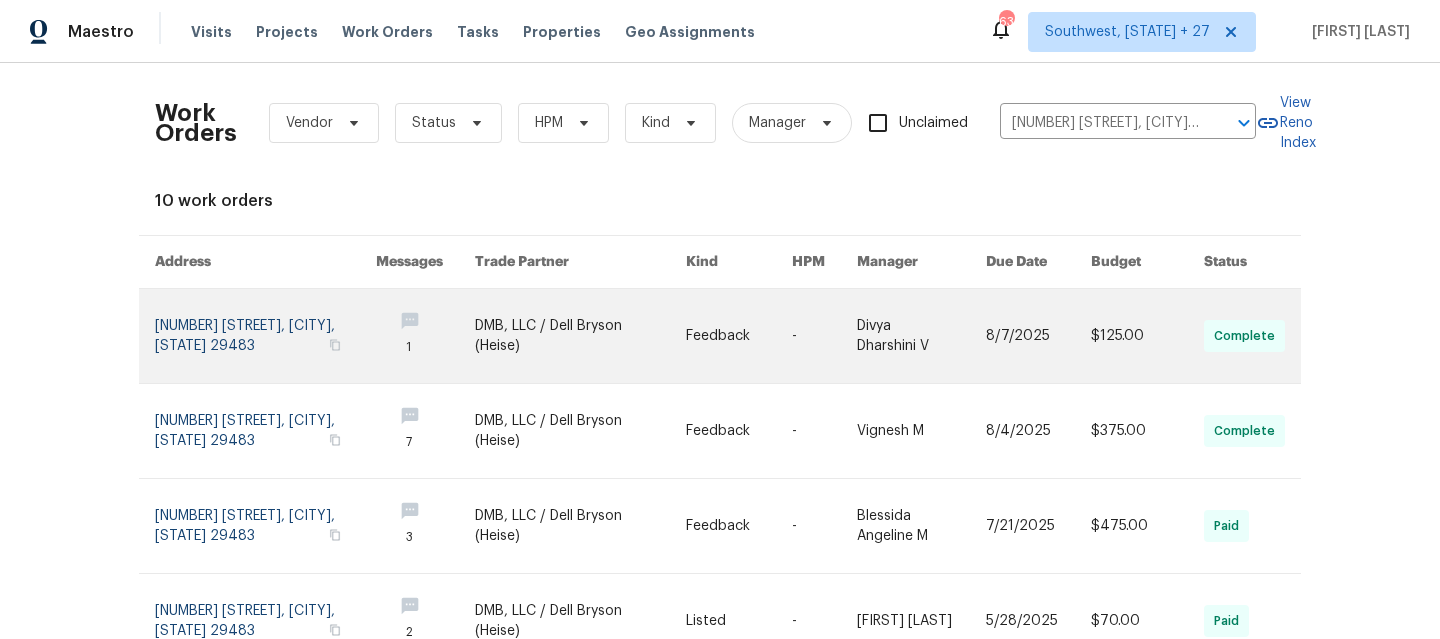 click at bounding box center (265, 336) 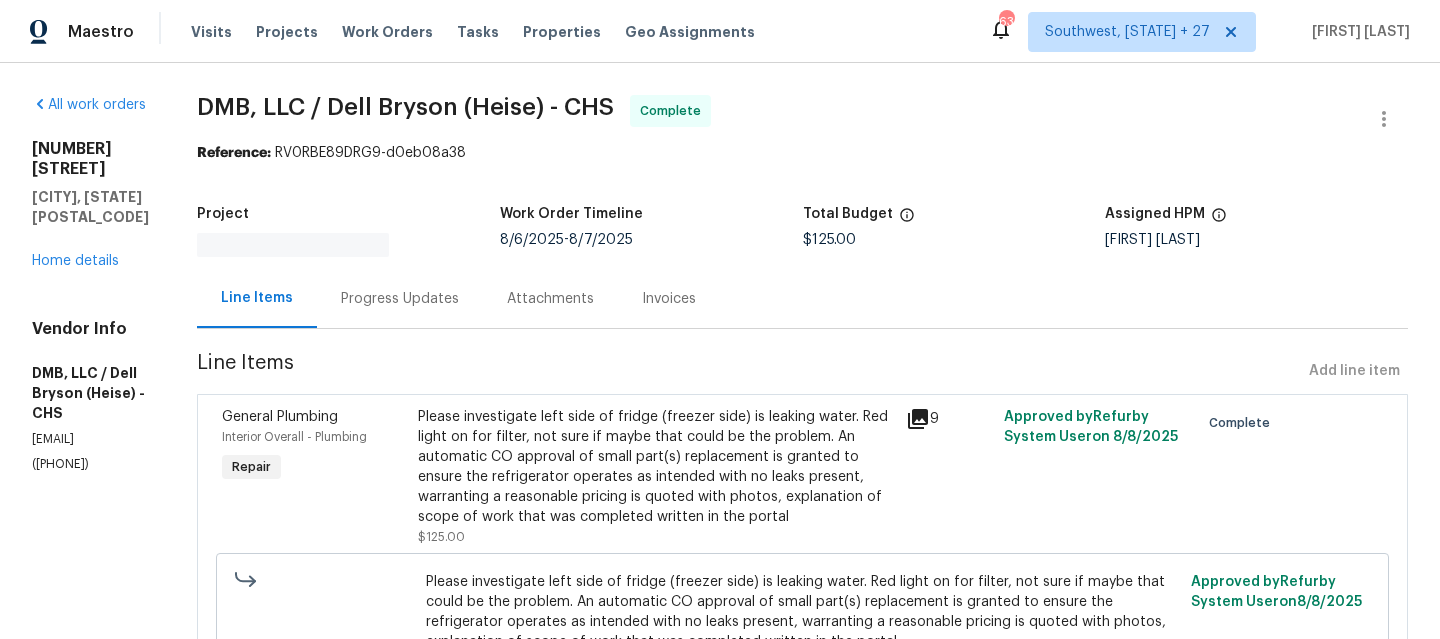click on "102 Rebellion Rd Summerville, SC 29483 Home details" at bounding box center [90, 205] 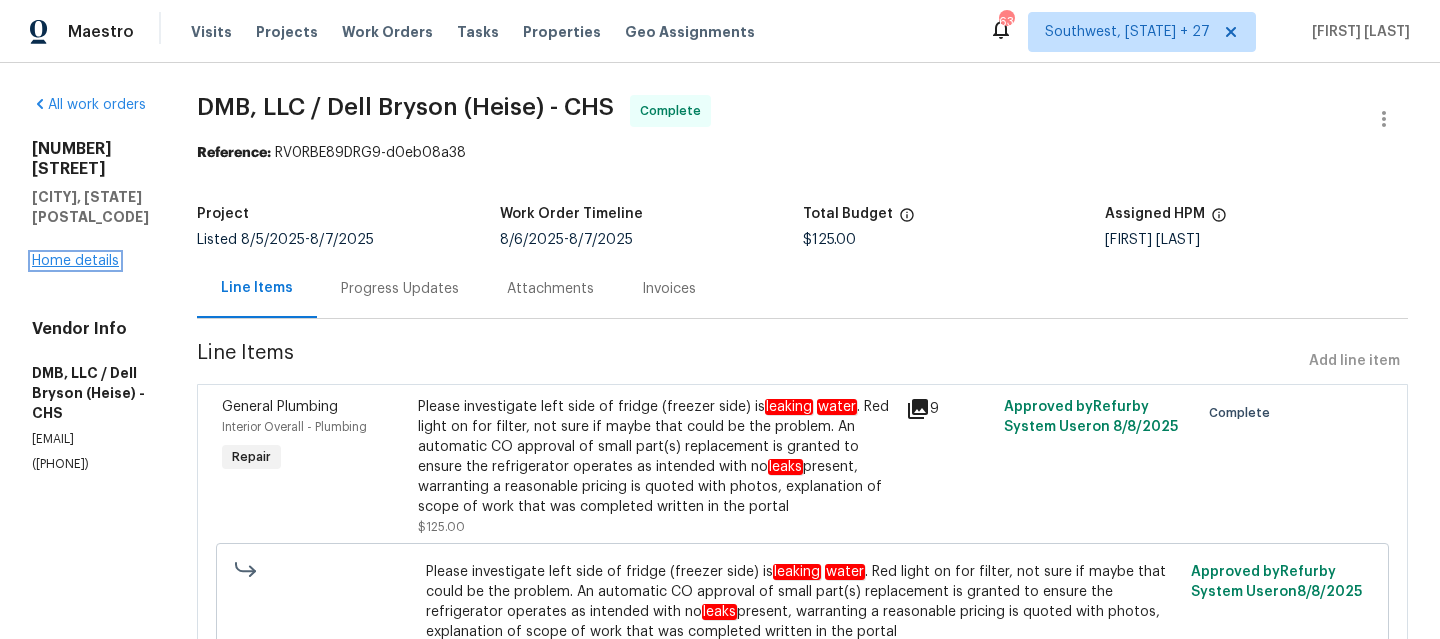 click on "Home details" at bounding box center [75, 261] 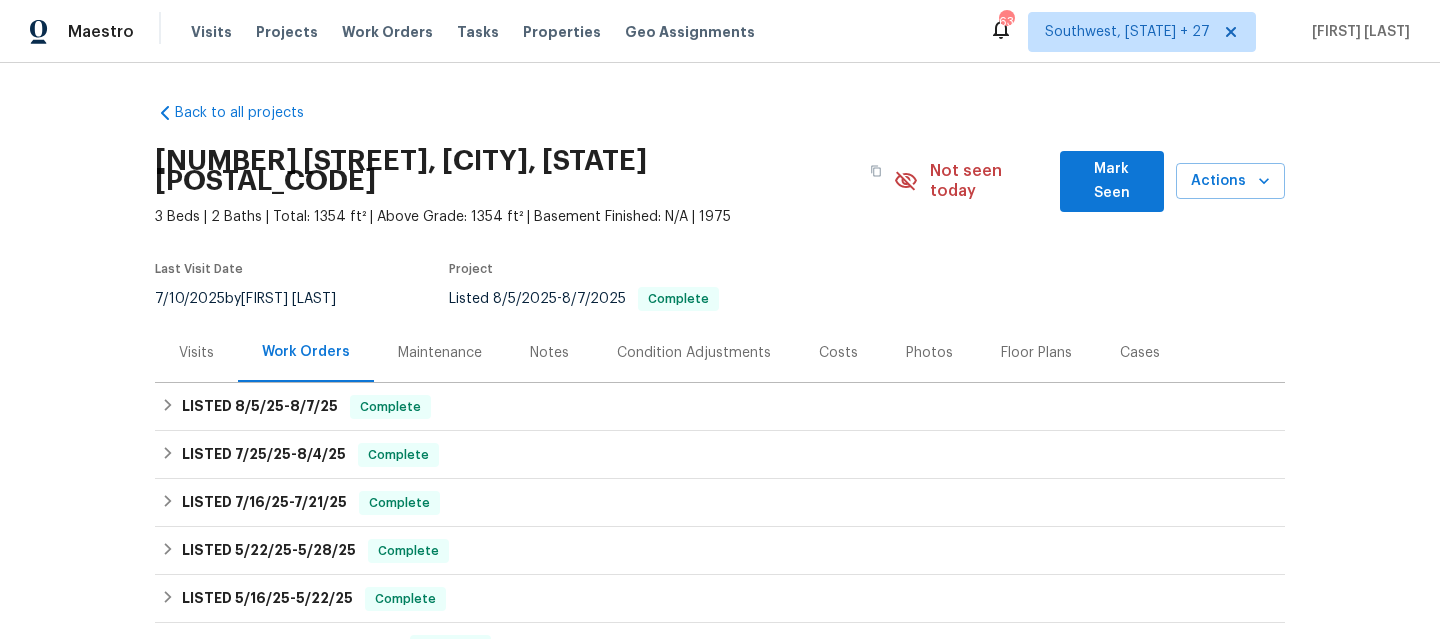 scroll, scrollTop: 78, scrollLeft: 0, axis: vertical 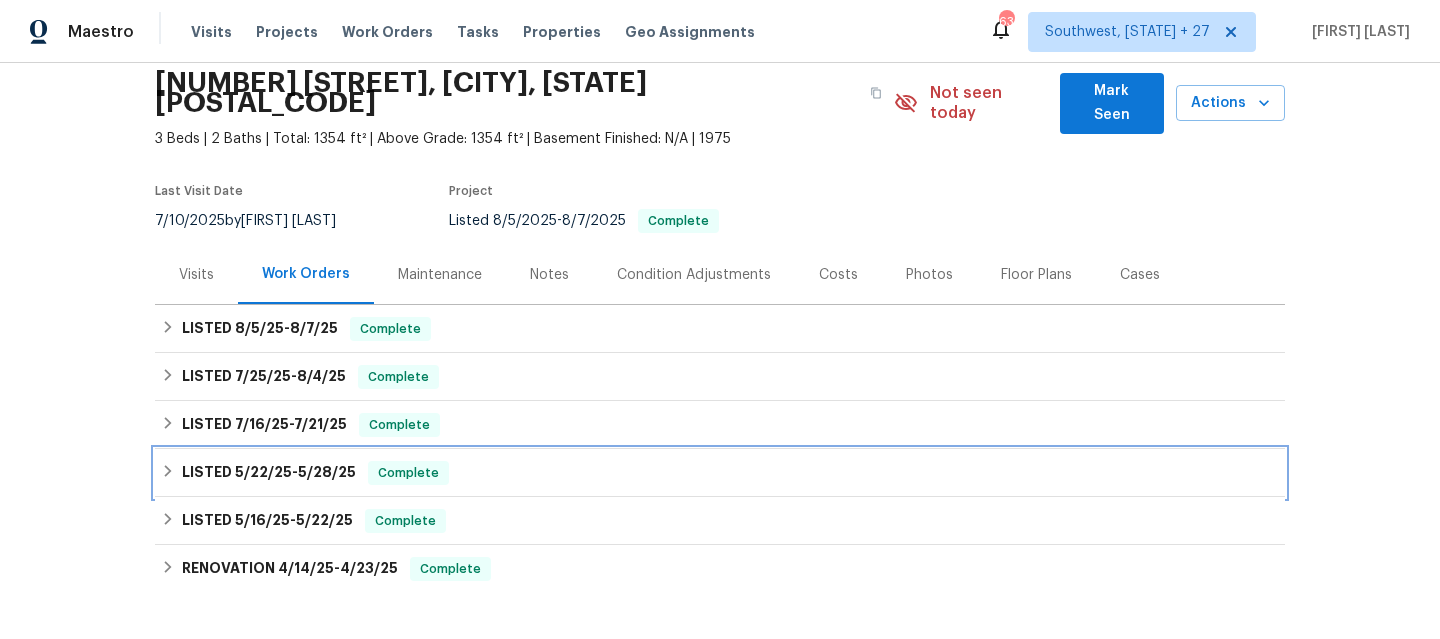 click on "LISTED   5/22/25  -  5/28/25 Complete" at bounding box center (720, 473) 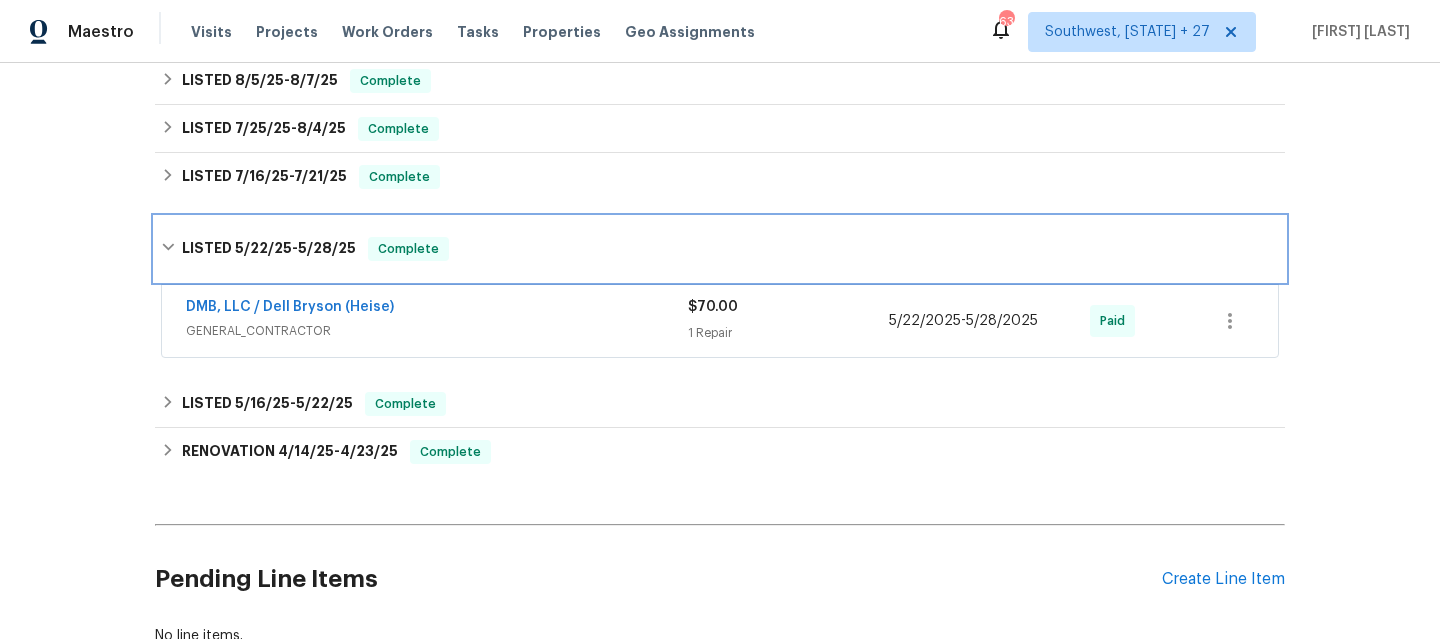scroll, scrollTop: 335, scrollLeft: 0, axis: vertical 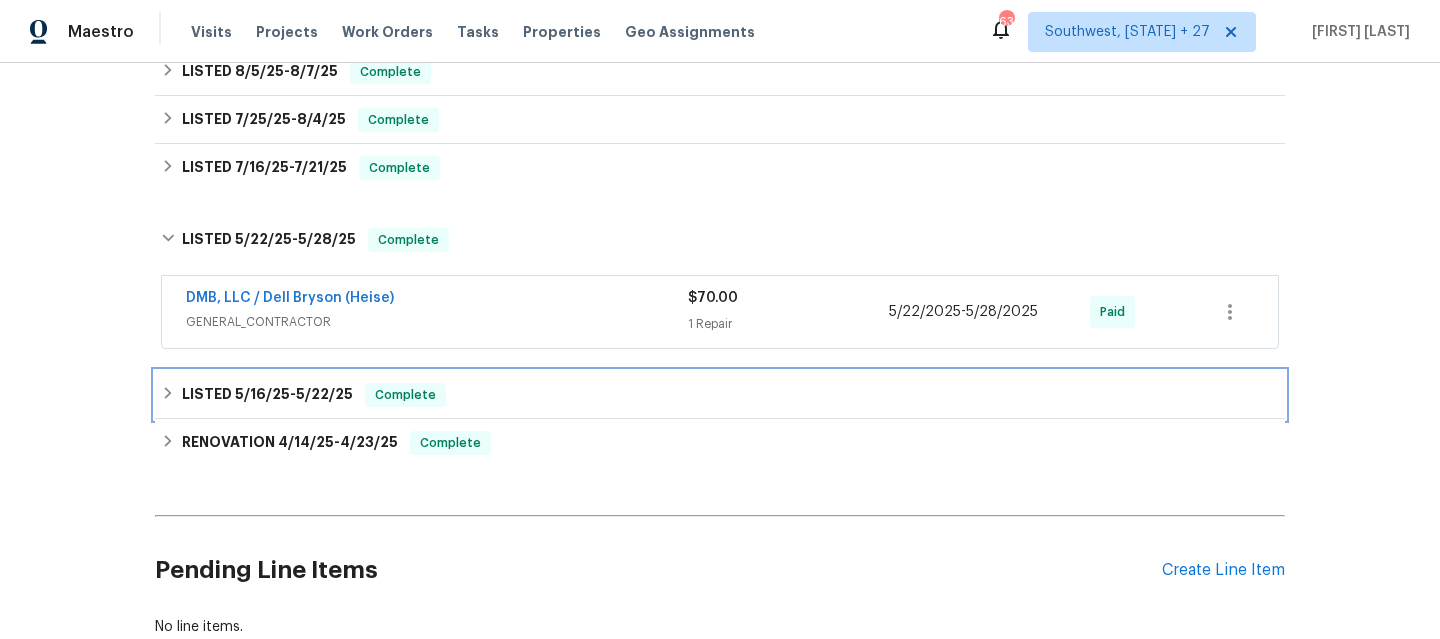 click on "LISTED   5/16/25  -  5/22/25 Complete" at bounding box center [720, 395] 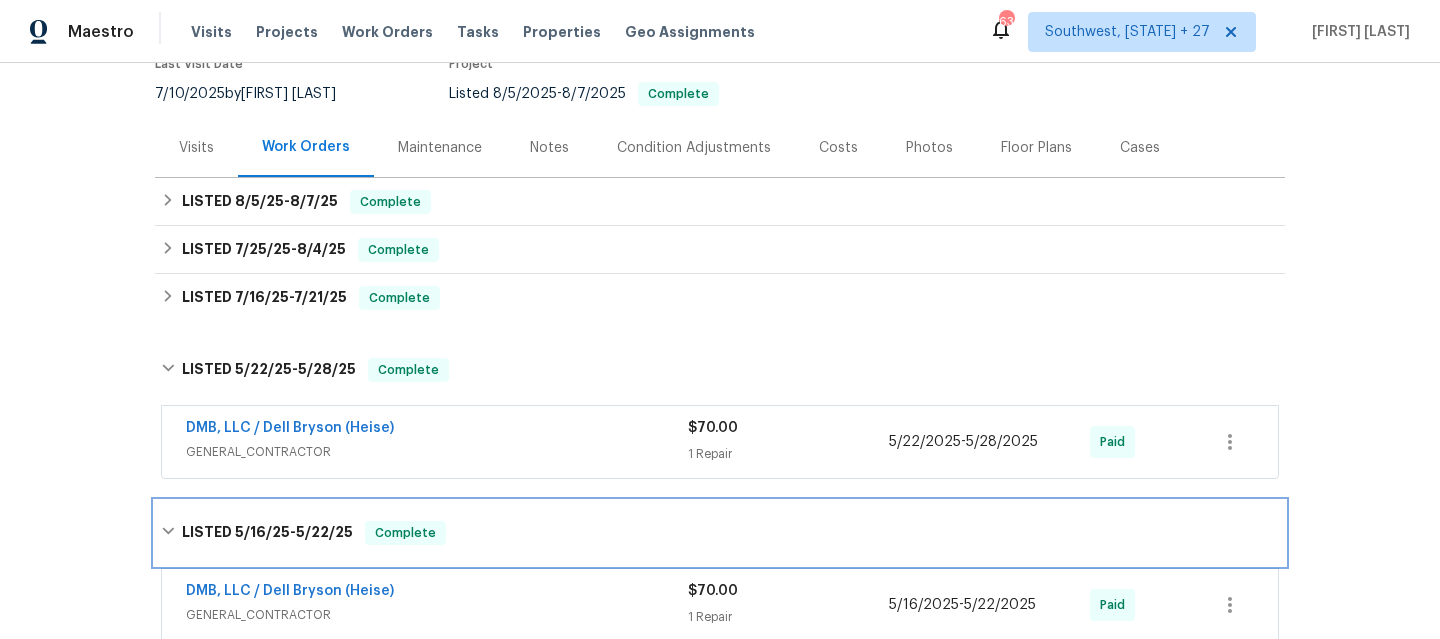 scroll, scrollTop: 180, scrollLeft: 0, axis: vertical 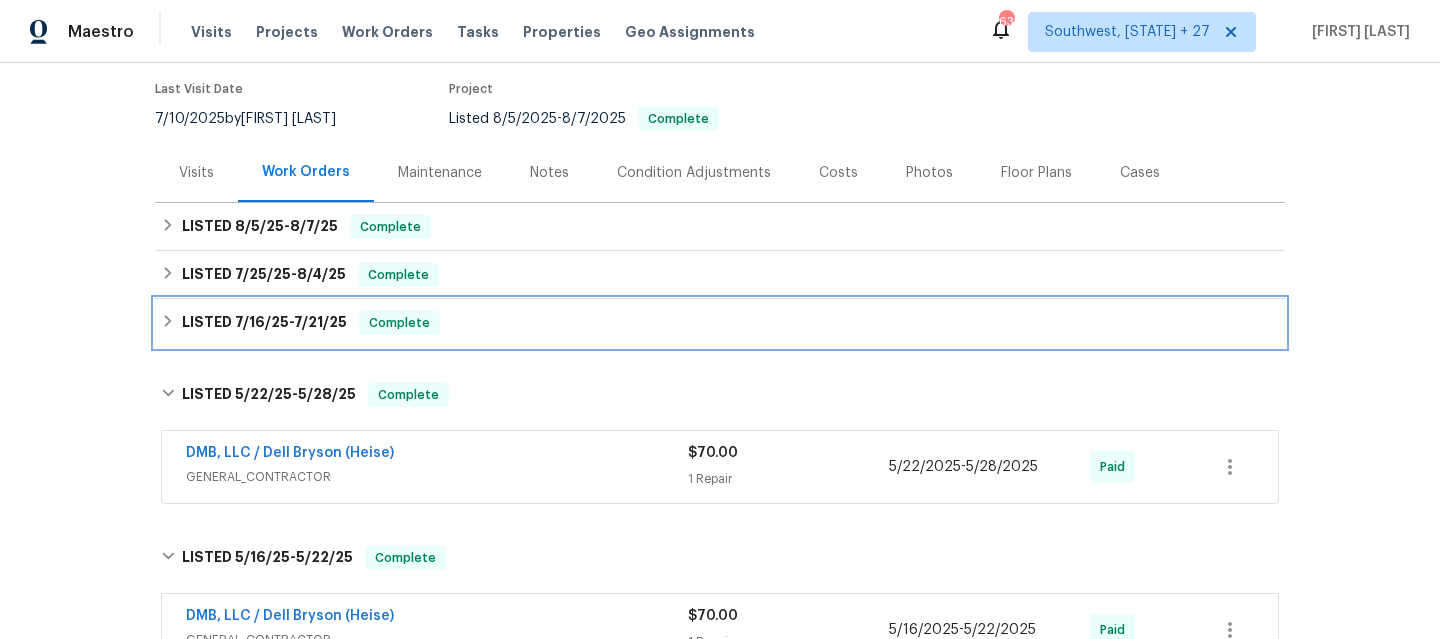 click on "LISTED   7/16/25  -  7/21/25 Complete" at bounding box center (720, 323) 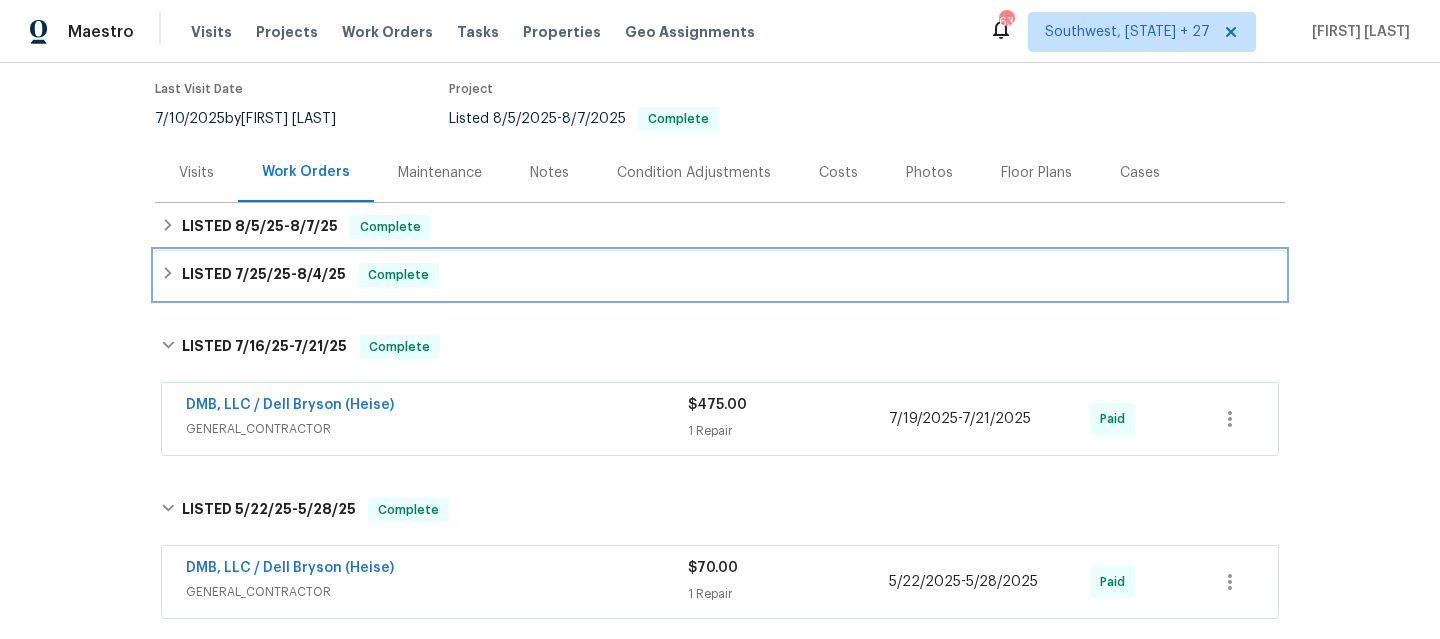 click on "LISTED   7/25/25  -  8/4/25 Complete" at bounding box center (720, 275) 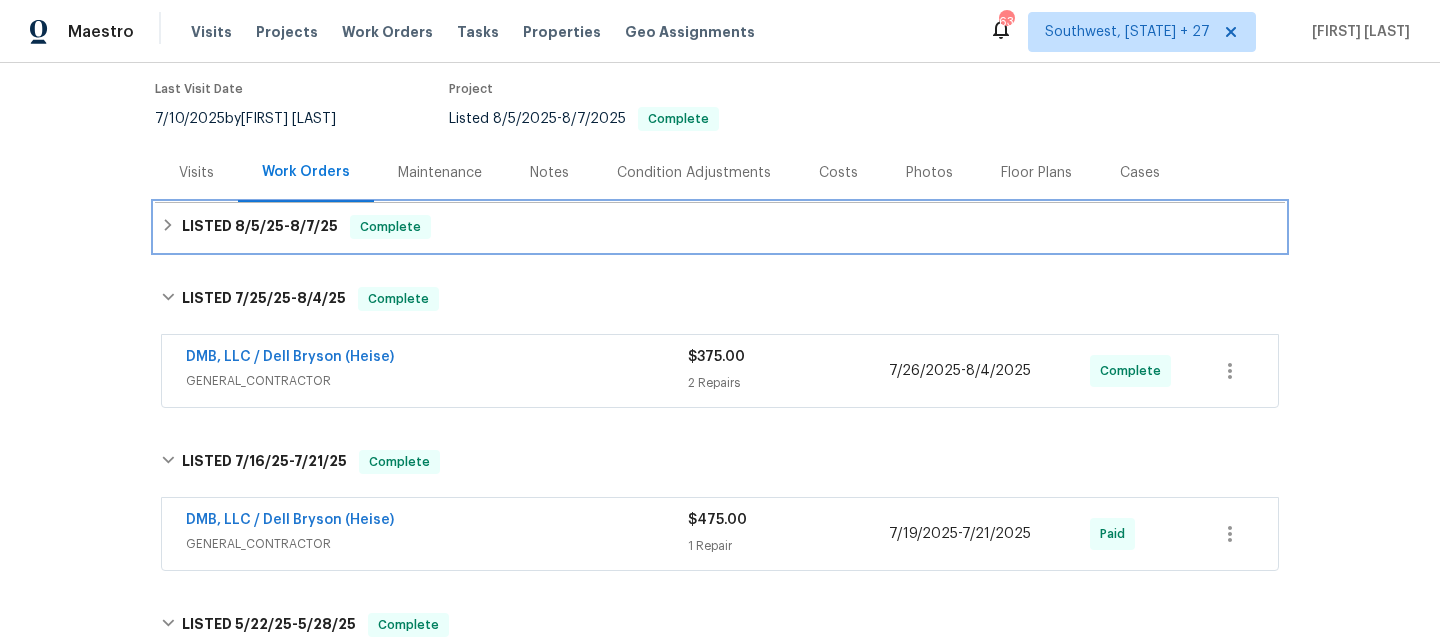click on "LISTED   8/5/25  -  8/7/25 Complete" at bounding box center (720, 227) 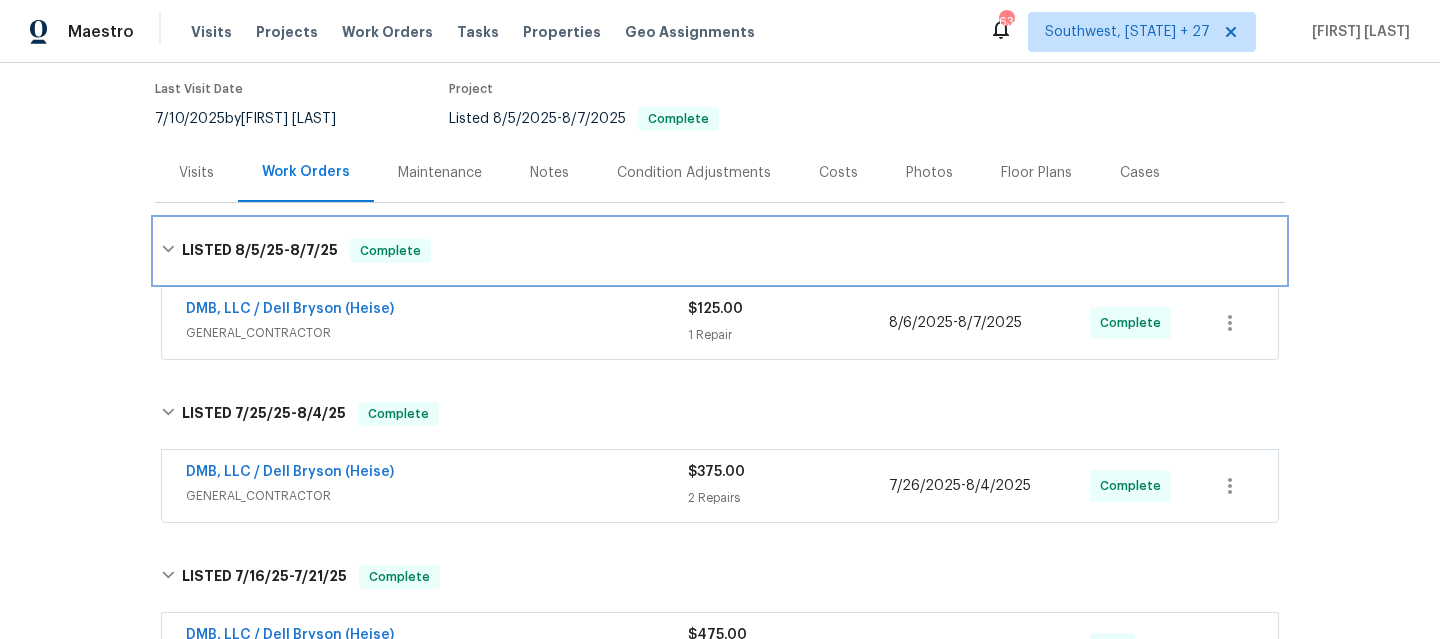 scroll, scrollTop: 736, scrollLeft: 0, axis: vertical 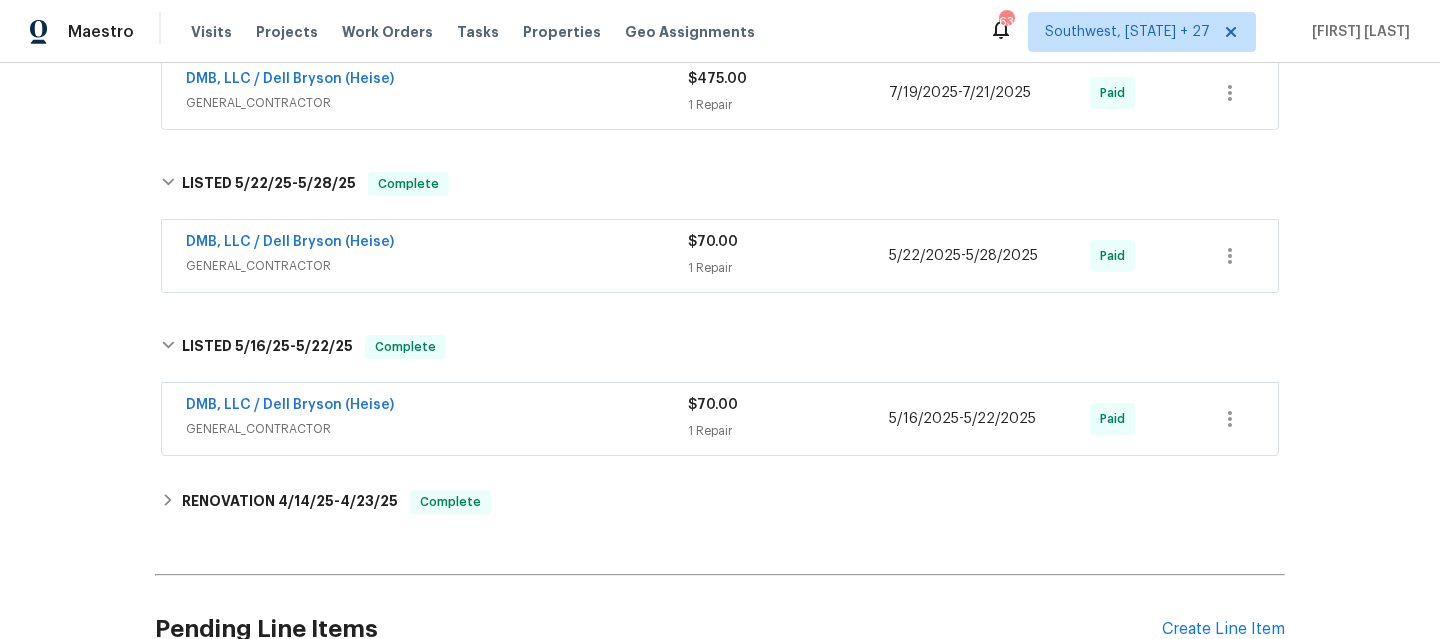 click on "GENERAL_CONTRACTOR" at bounding box center (437, 429) 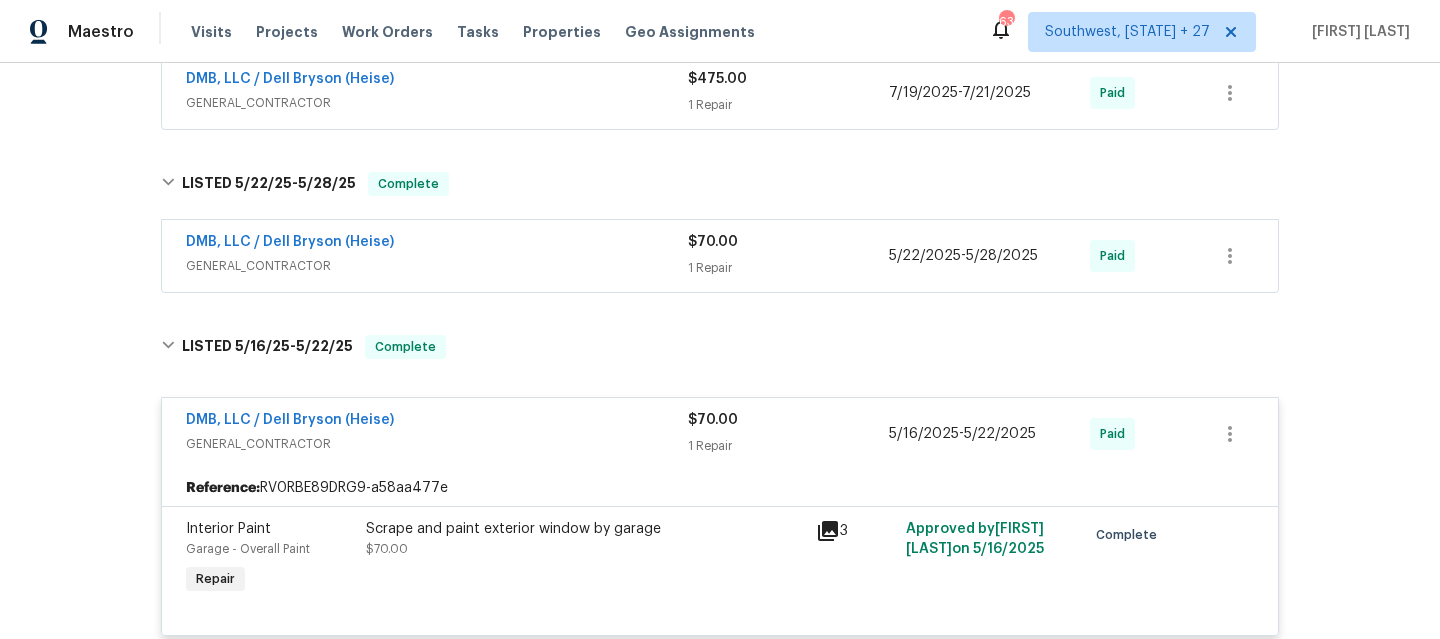click on "DMB, LLC / Dell Bryson (Heise)" at bounding box center (437, 422) 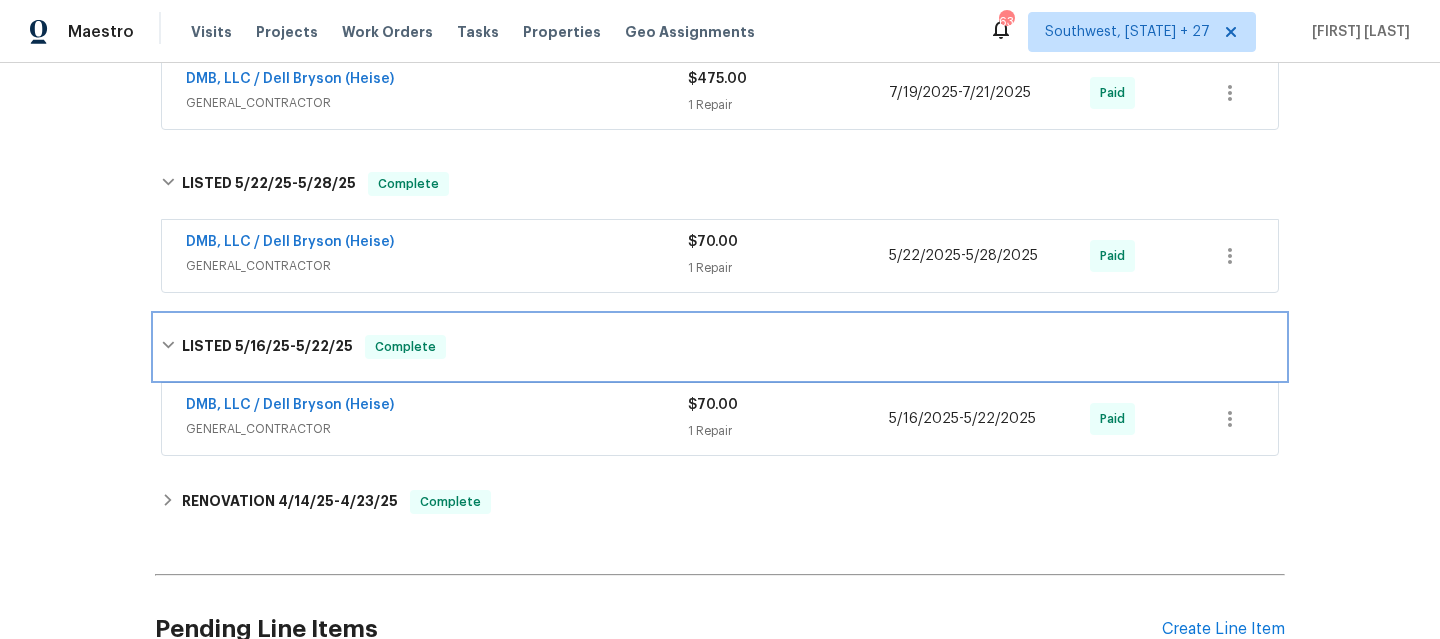 click on "LISTED   5/16/25  -  5/22/25 Complete" at bounding box center (720, 347) 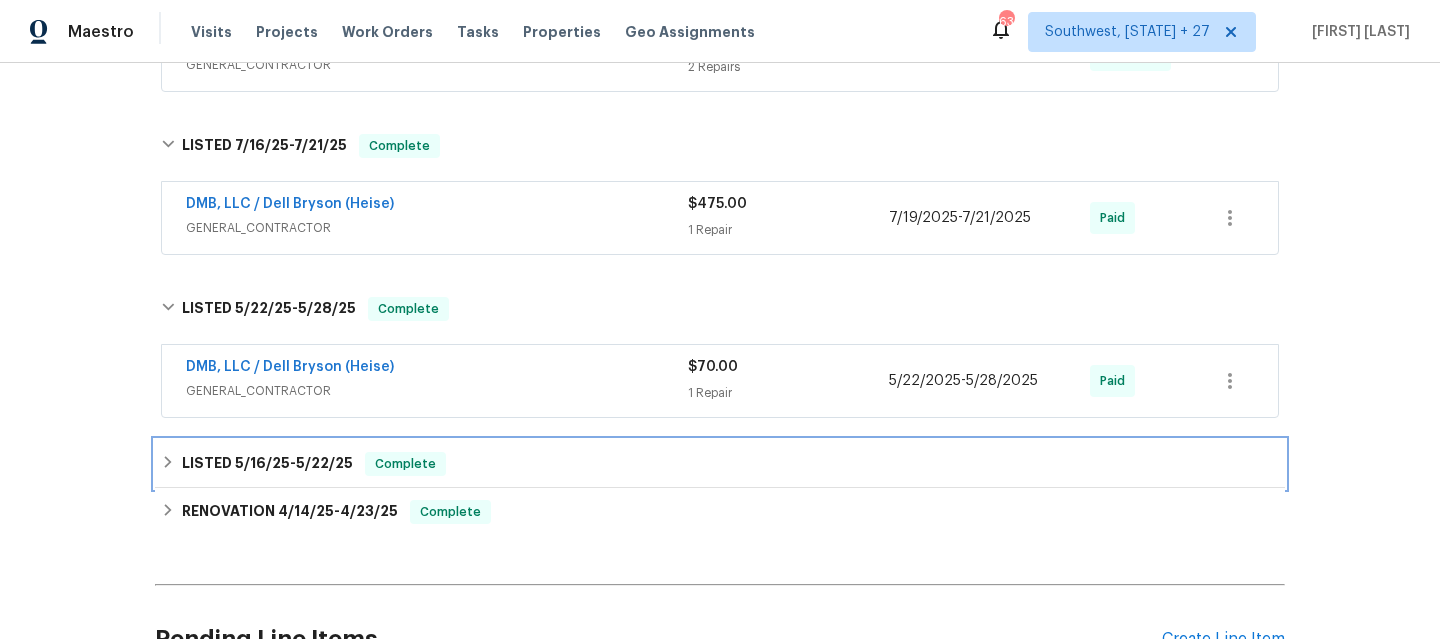 scroll, scrollTop: 607, scrollLeft: 0, axis: vertical 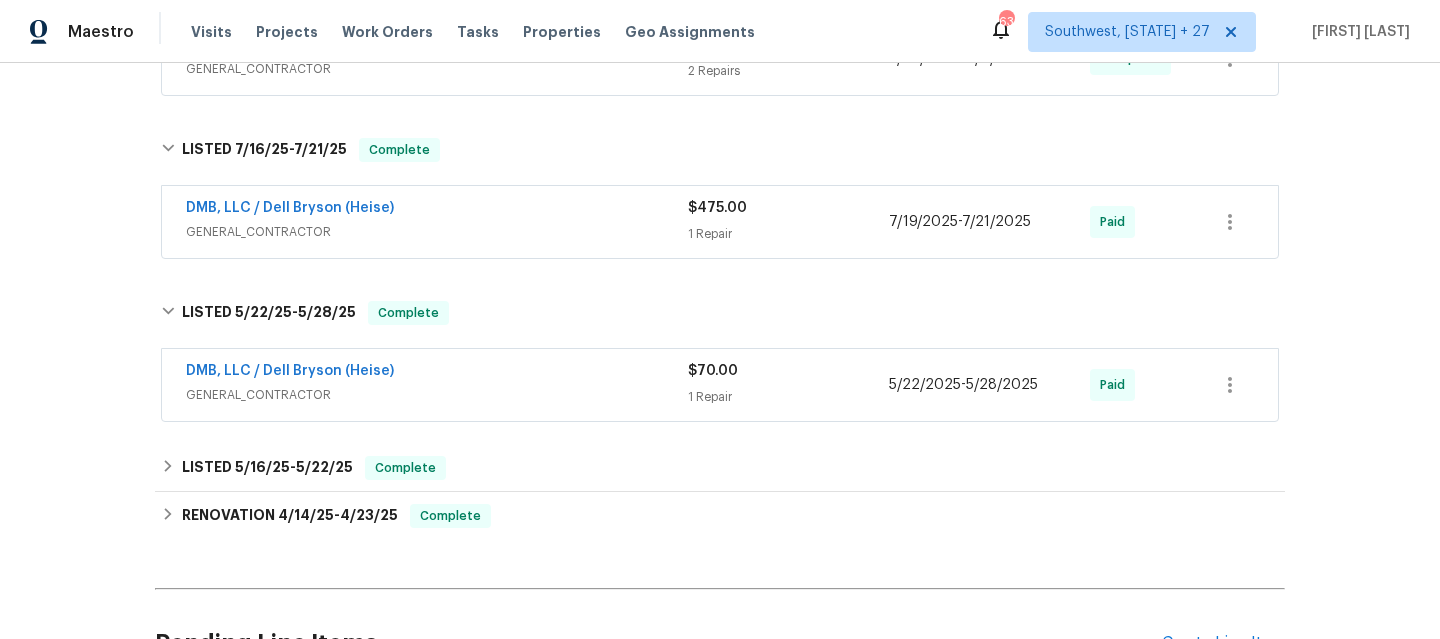 click on "DMB, LLC / Dell Bryson (Heise) GENERAL_CONTRACTOR $70.00 1 Repair 5/22/2025  -  5/28/2025 Paid" at bounding box center [720, 385] 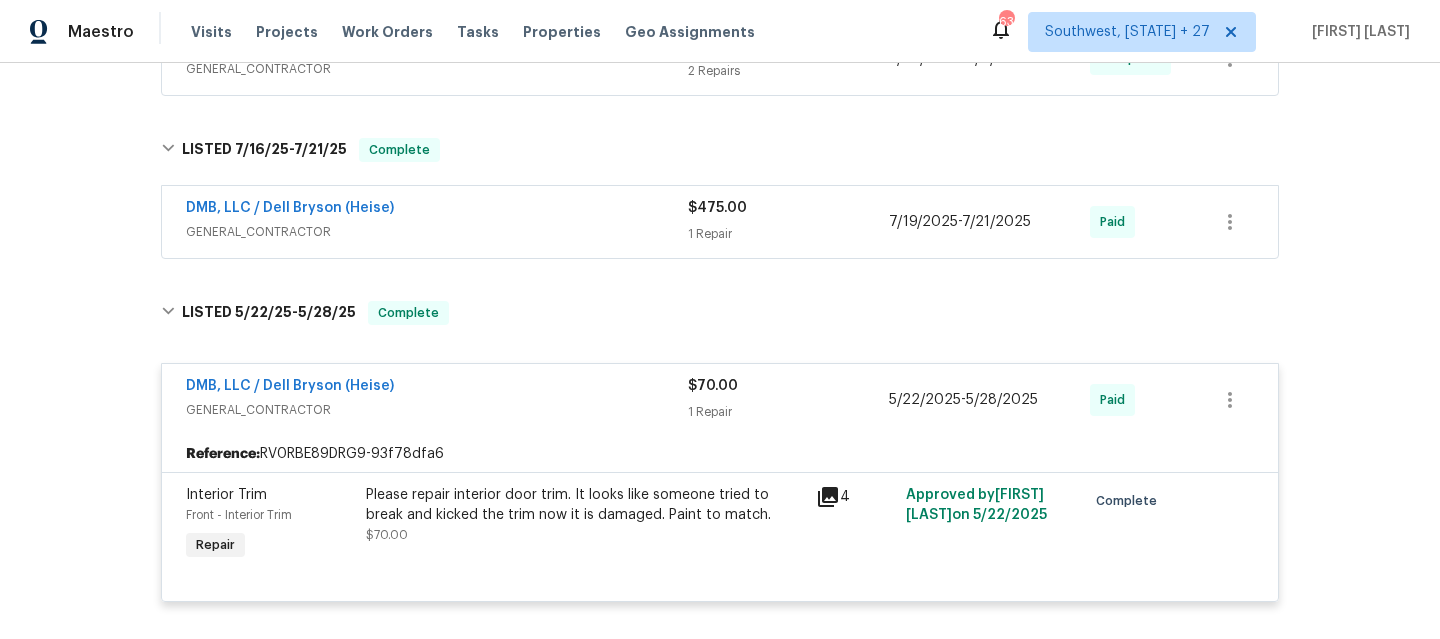 click on "DMB, LLC / Dell Bryson (Heise)" at bounding box center (437, 388) 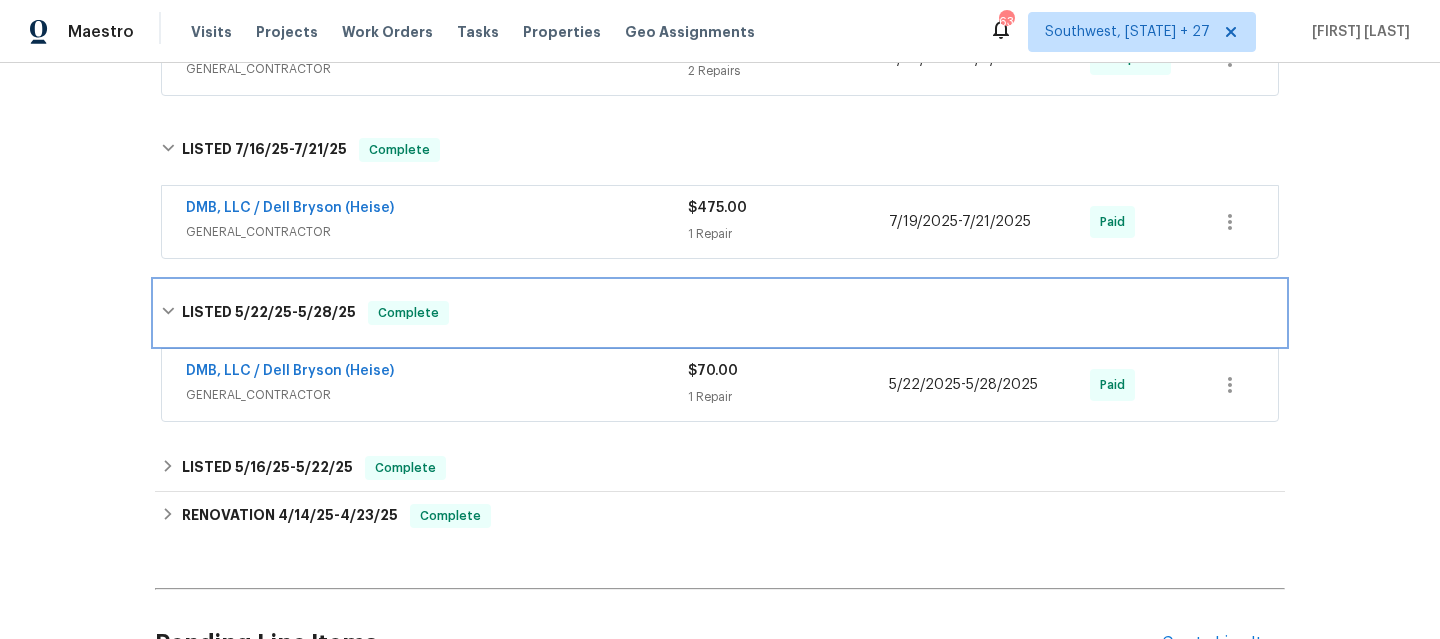 click on "LISTED   5/22/25  -  5/28/25 Complete" at bounding box center (720, 313) 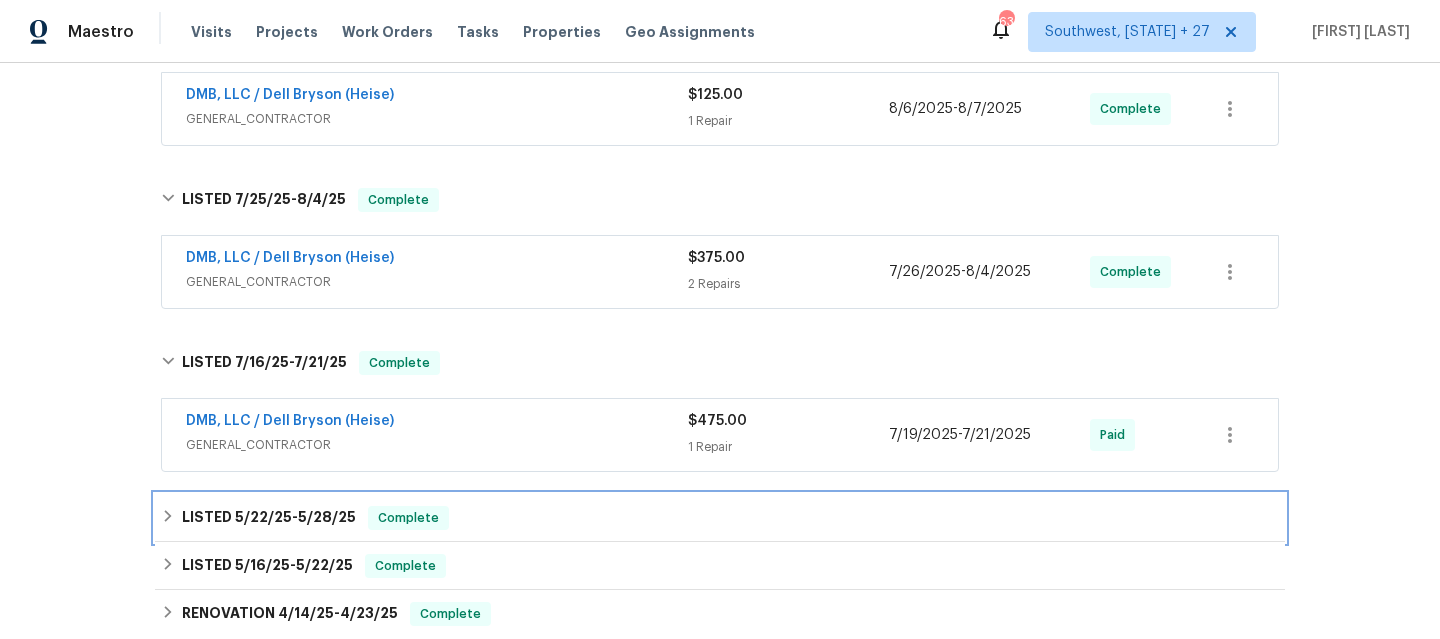 scroll, scrollTop: 394, scrollLeft: 0, axis: vertical 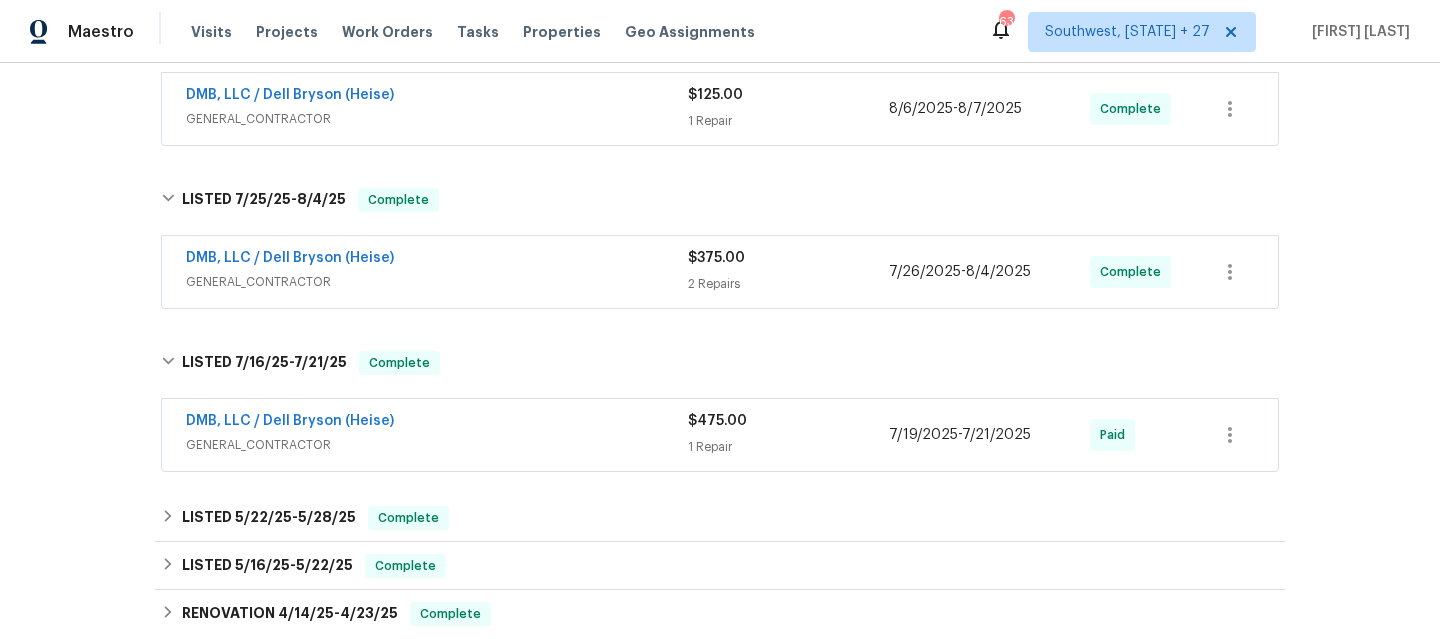 click on "GENERAL_CONTRACTOR" at bounding box center (437, 445) 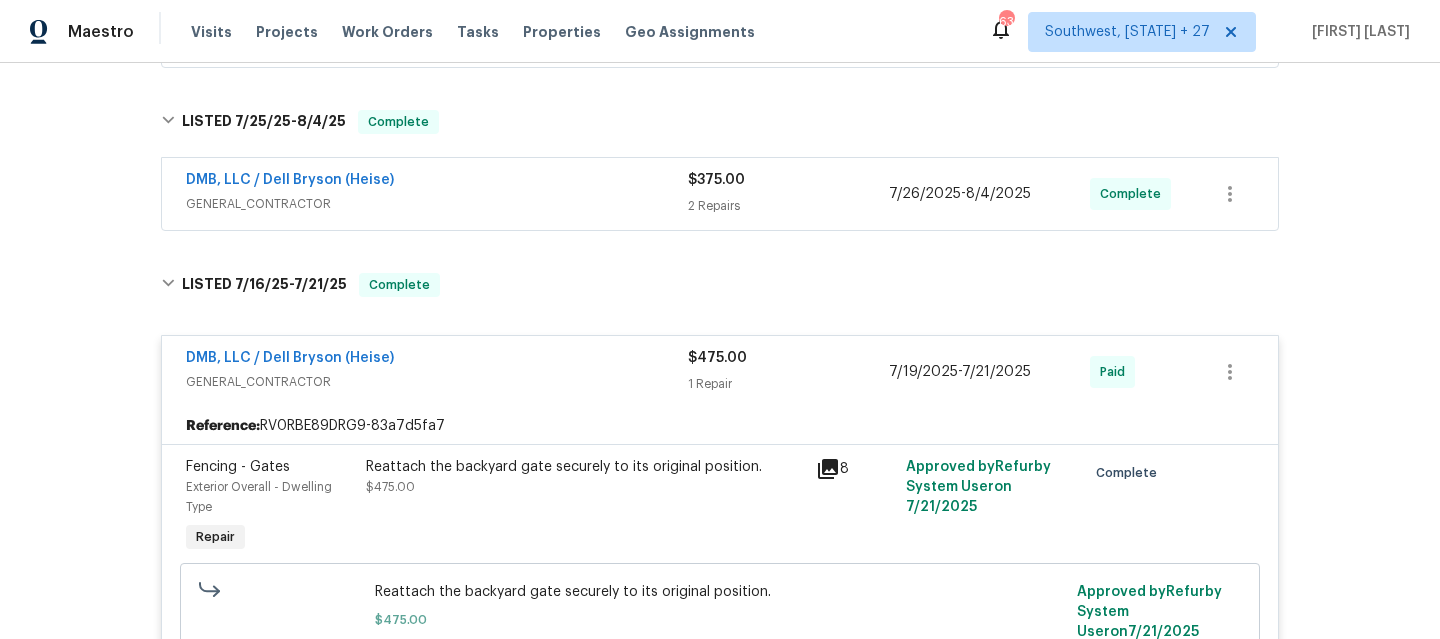 scroll, scrollTop: 434, scrollLeft: 0, axis: vertical 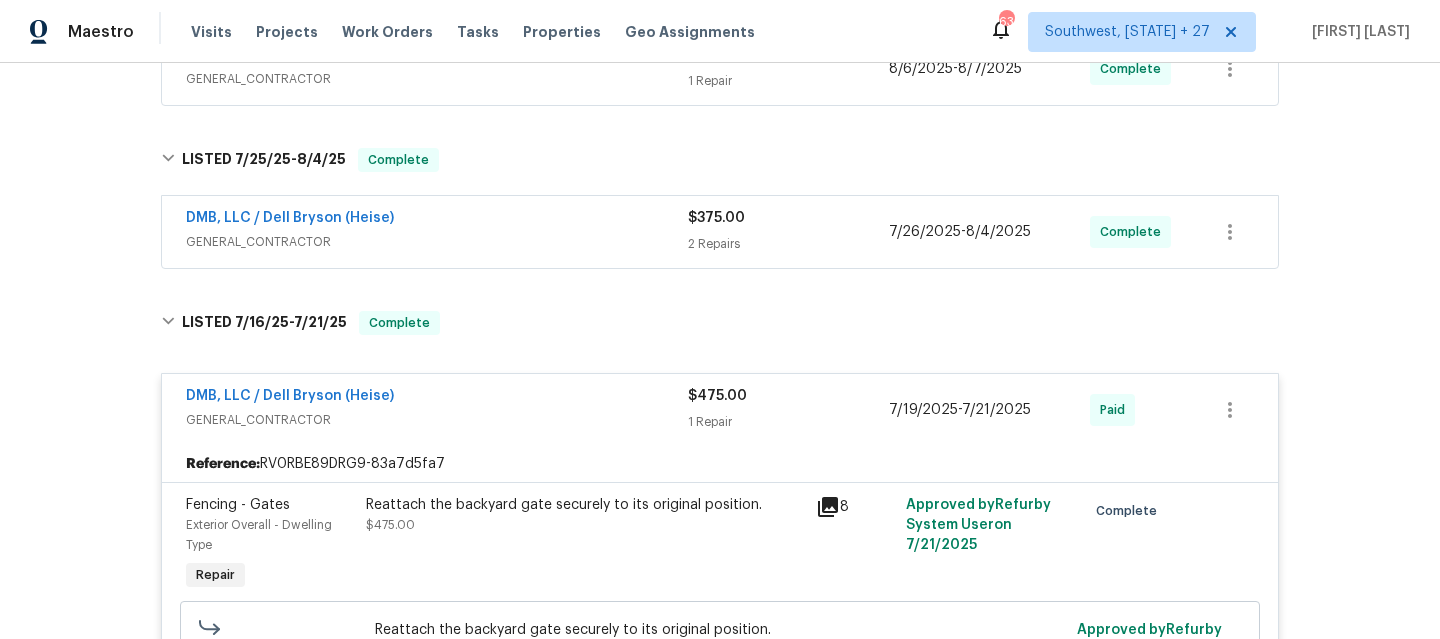 click on "GENERAL_CONTRACTOR" at bounding box center (437, 420) 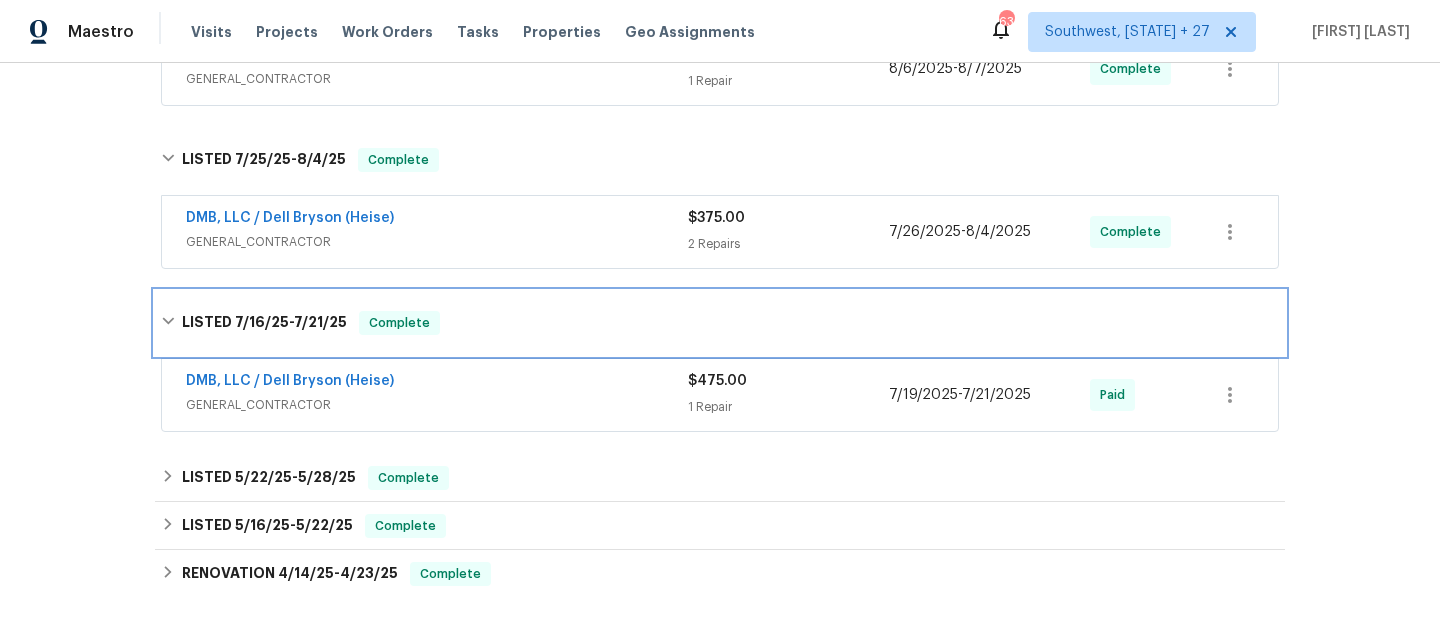 drag, startPoint x: 582, startPoint y: 322, endPoint x: 588, endPoint y: 365, distance: 43.416588 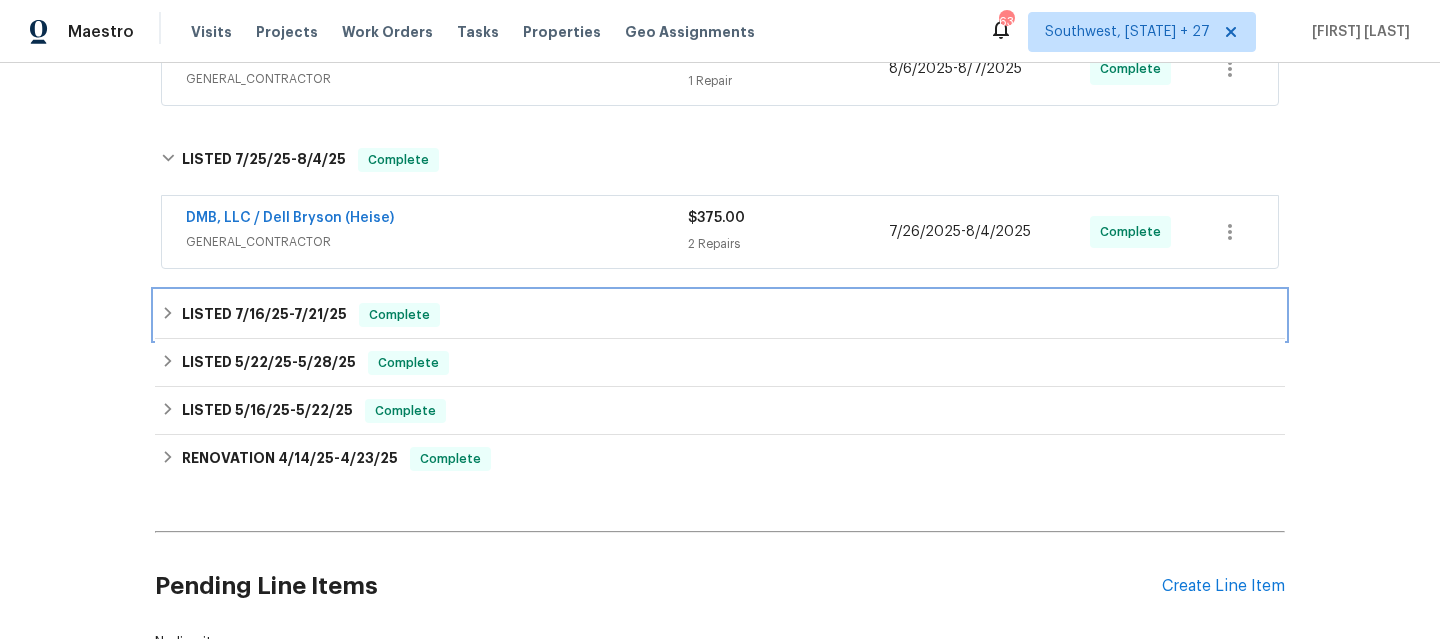 scroll, scrollTop: 203, scrollLeft: 0, axis: vertical 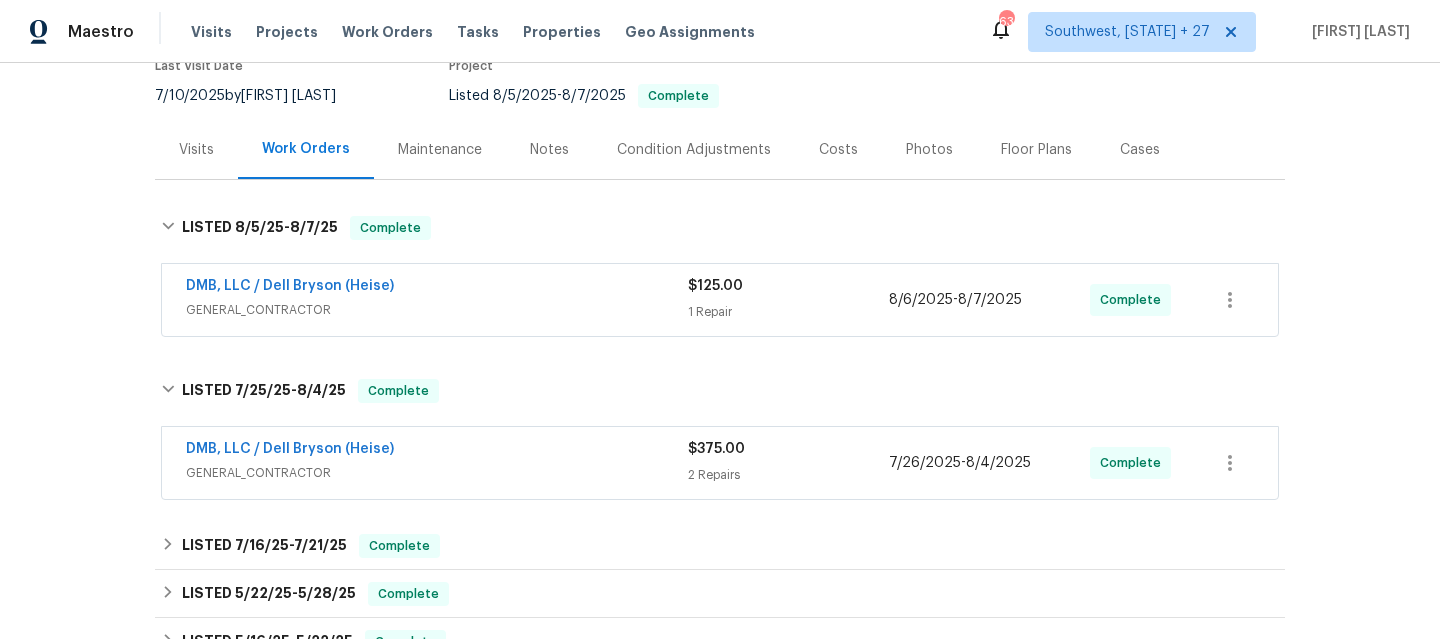 click on "DMB, LLC / Dell Bryson (Heise)" at bounding box center (437, 451) 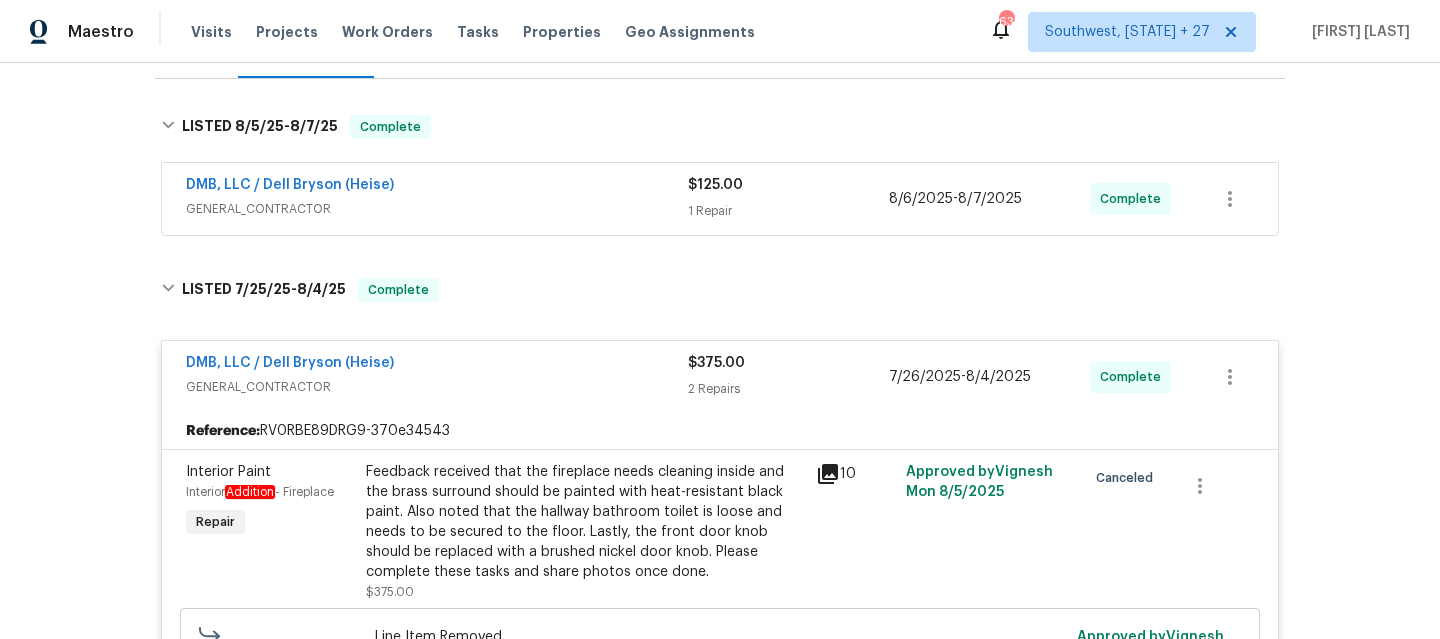 scroll, scrollTop: 303, scrollLeft: 0, axis: vertical 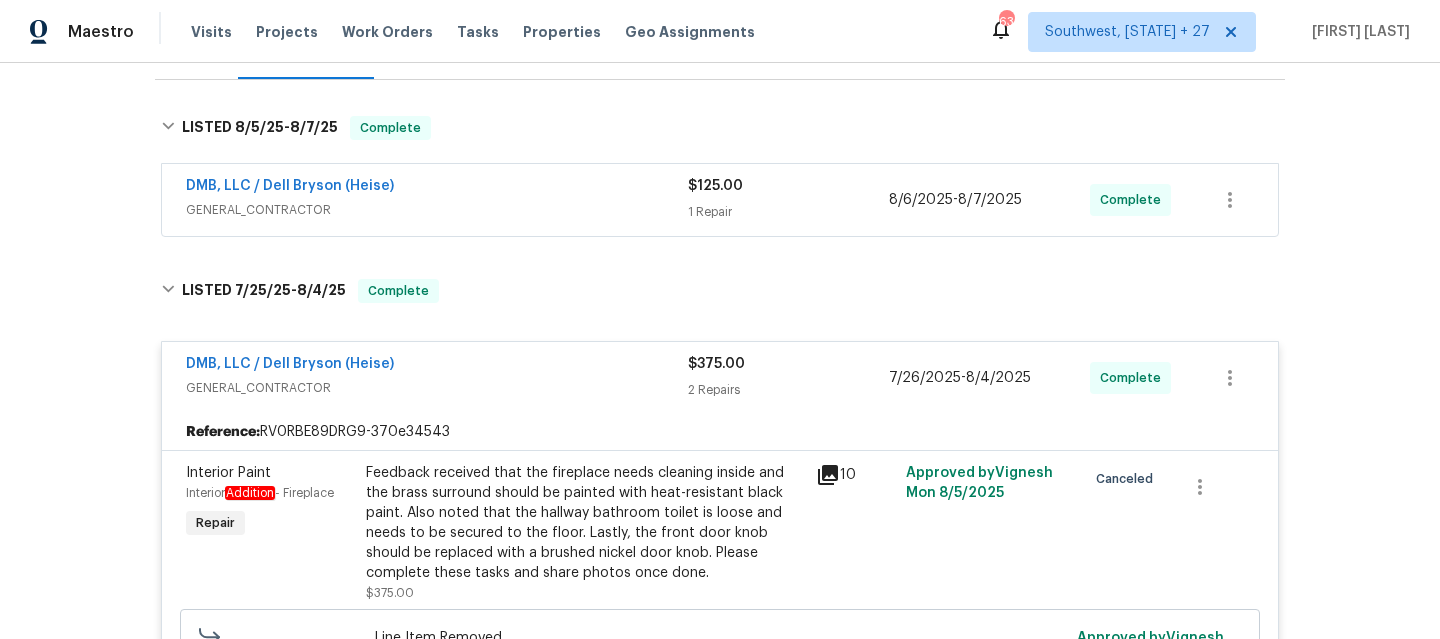 click on "GENERAL_CONTRACTOR" at bounding box center [437, 210] 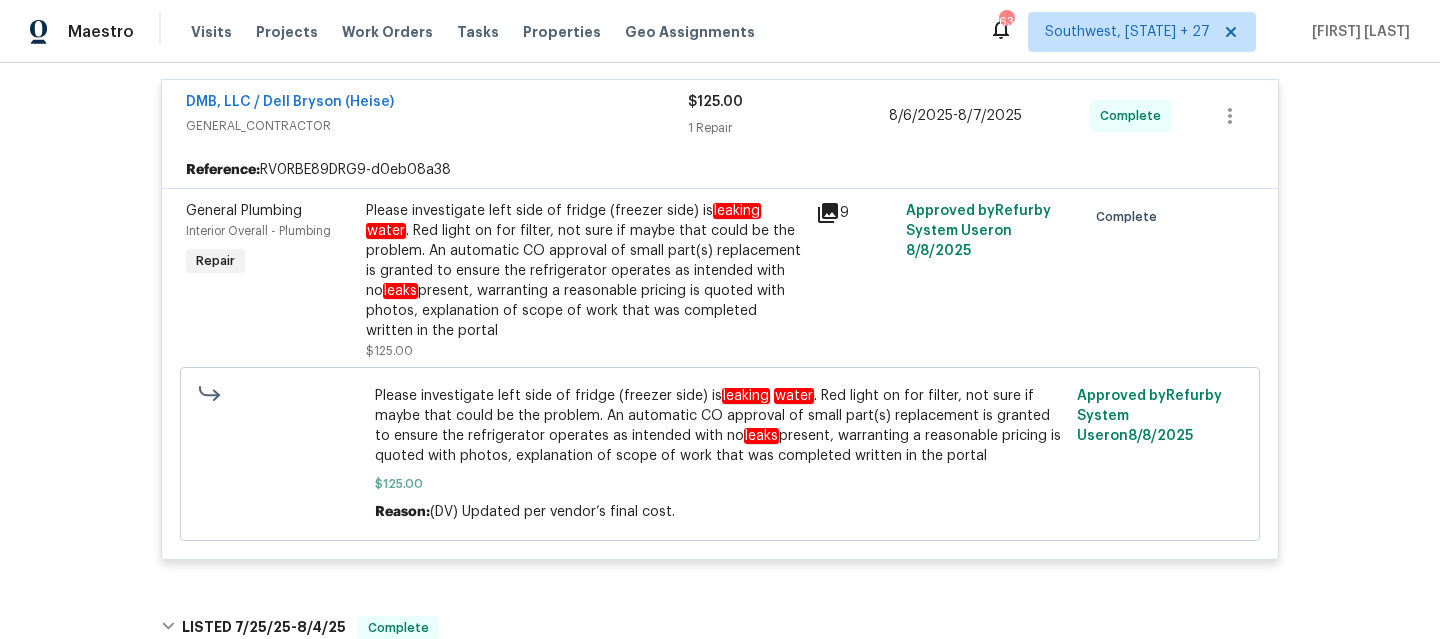 scroll, scrollTop: 344, scrollLeft: 0, axis: vertical 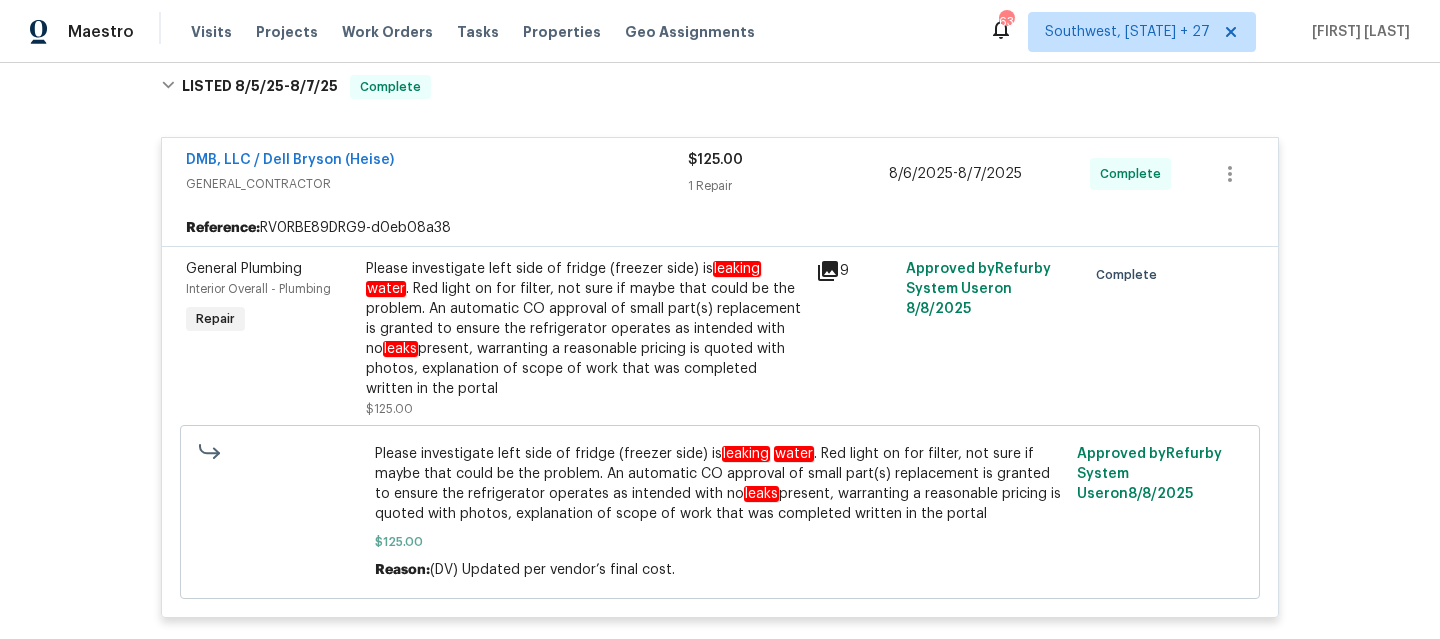 click on "GENERAL_CONTRACTOR" at bounding box center (437, 184) 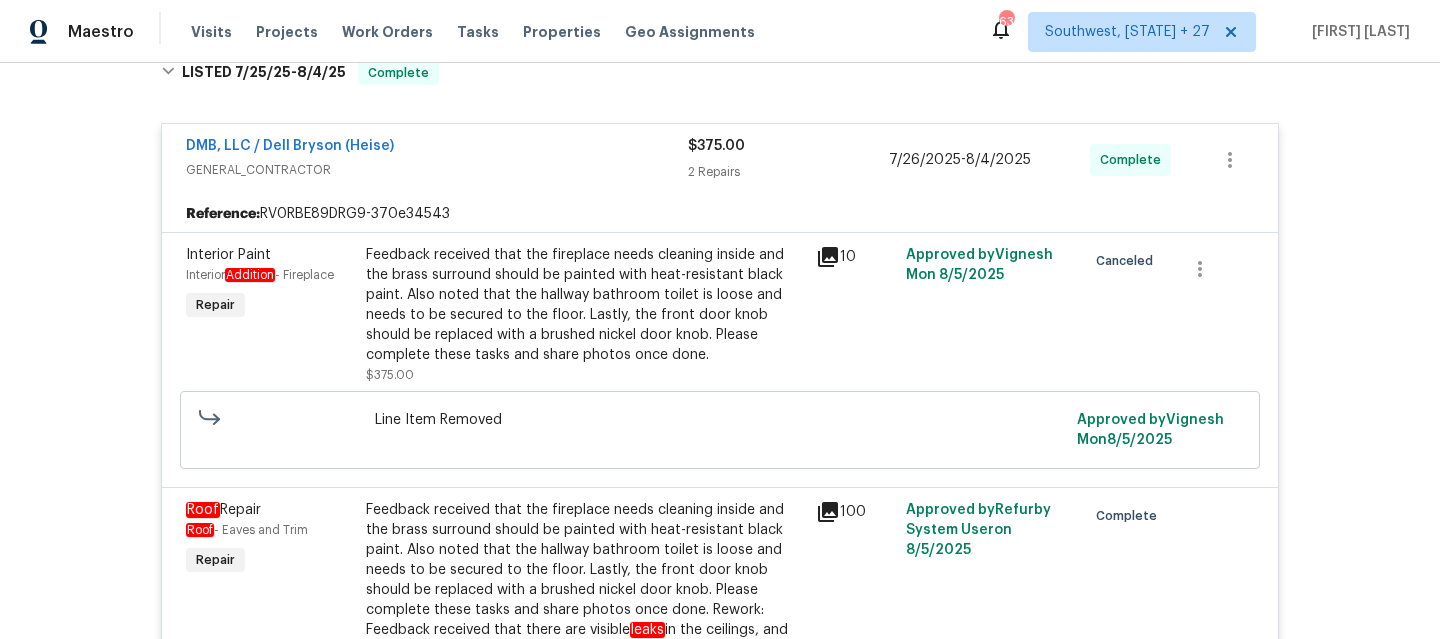 scroll, scrollTop: 516, scrollLeft: 0, axis: vertical 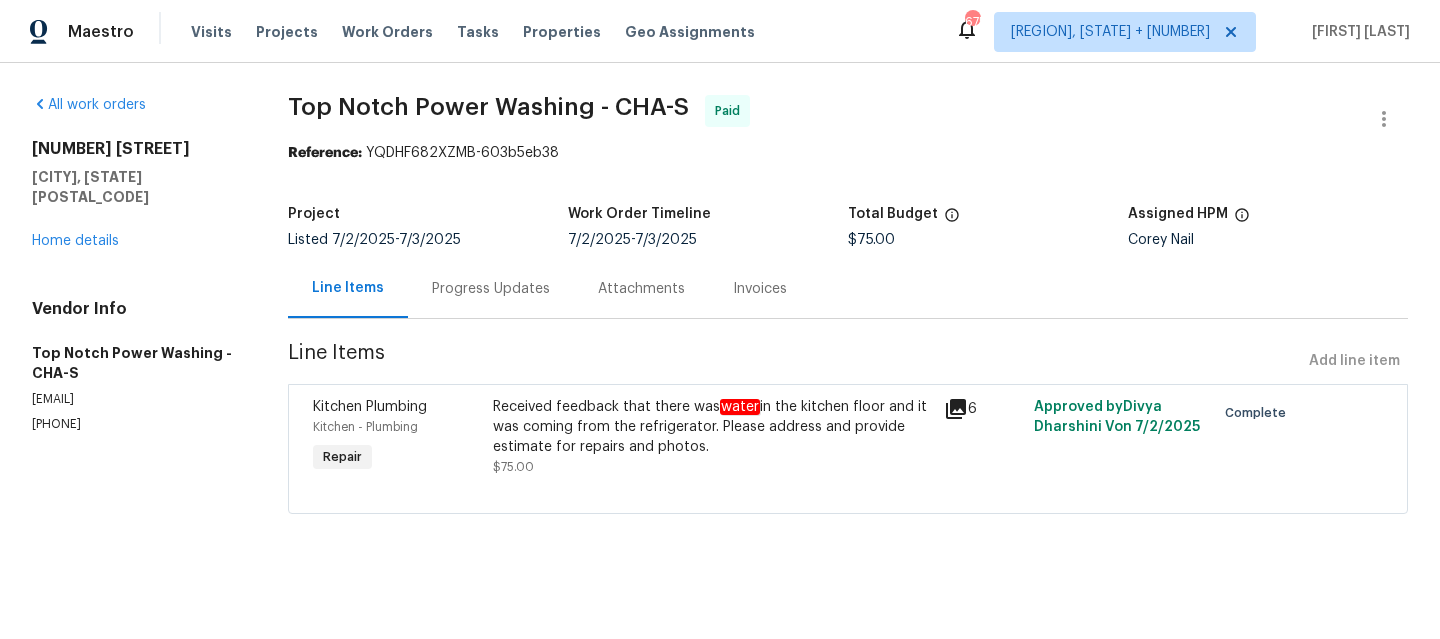 click on "Progress Updates" at bounding box center [491, 288] 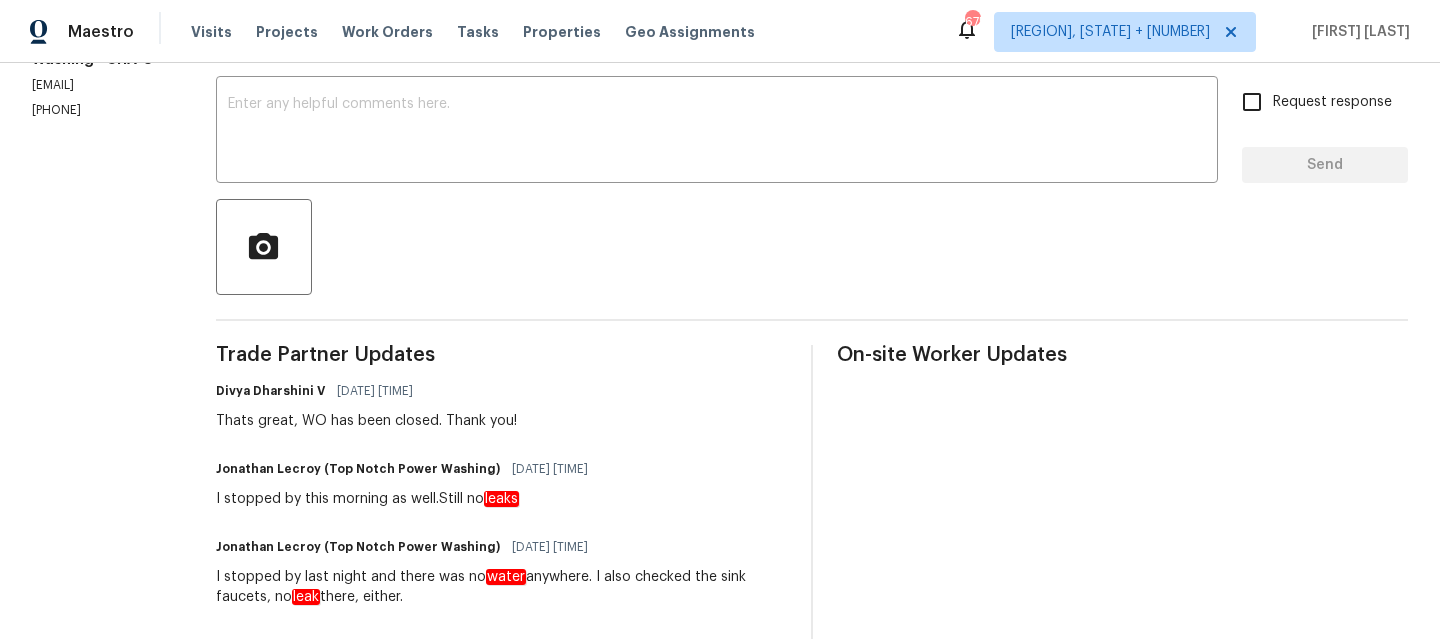 scroll, scrollTop: 314, scrollLeft: 0, axis: vertical 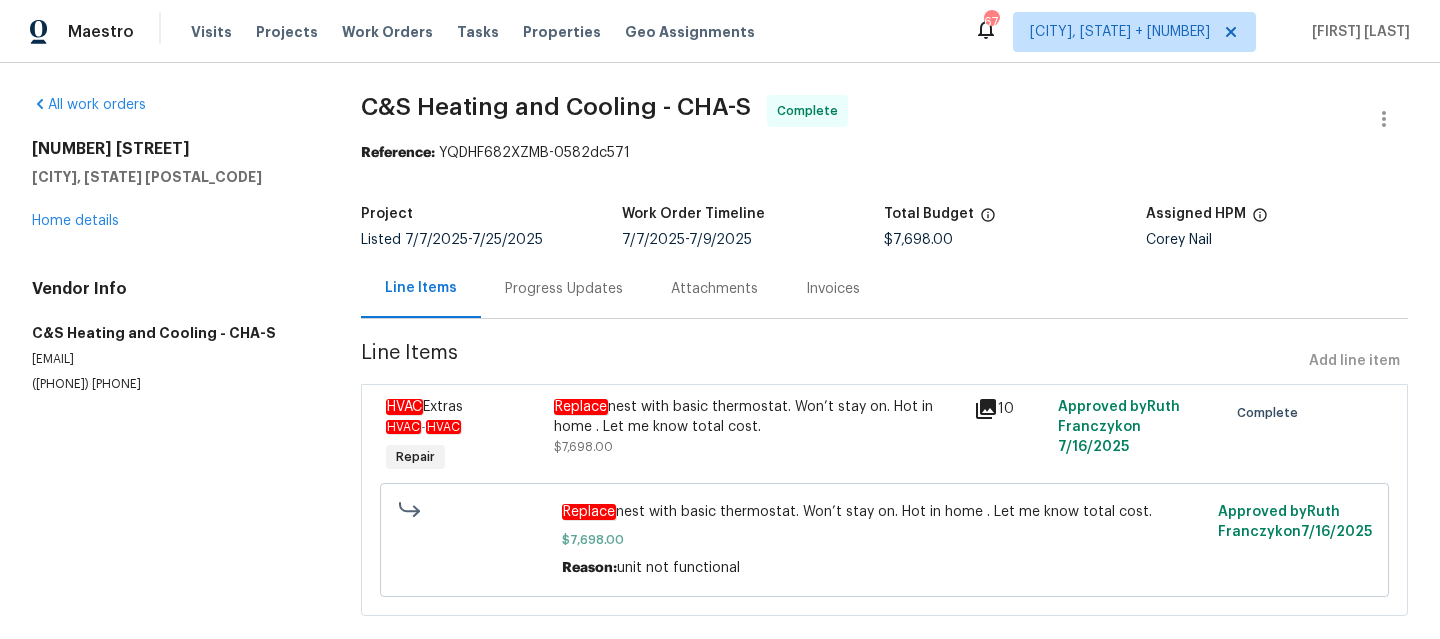 click on "Progress Updates" at bounding box center [564, 288] 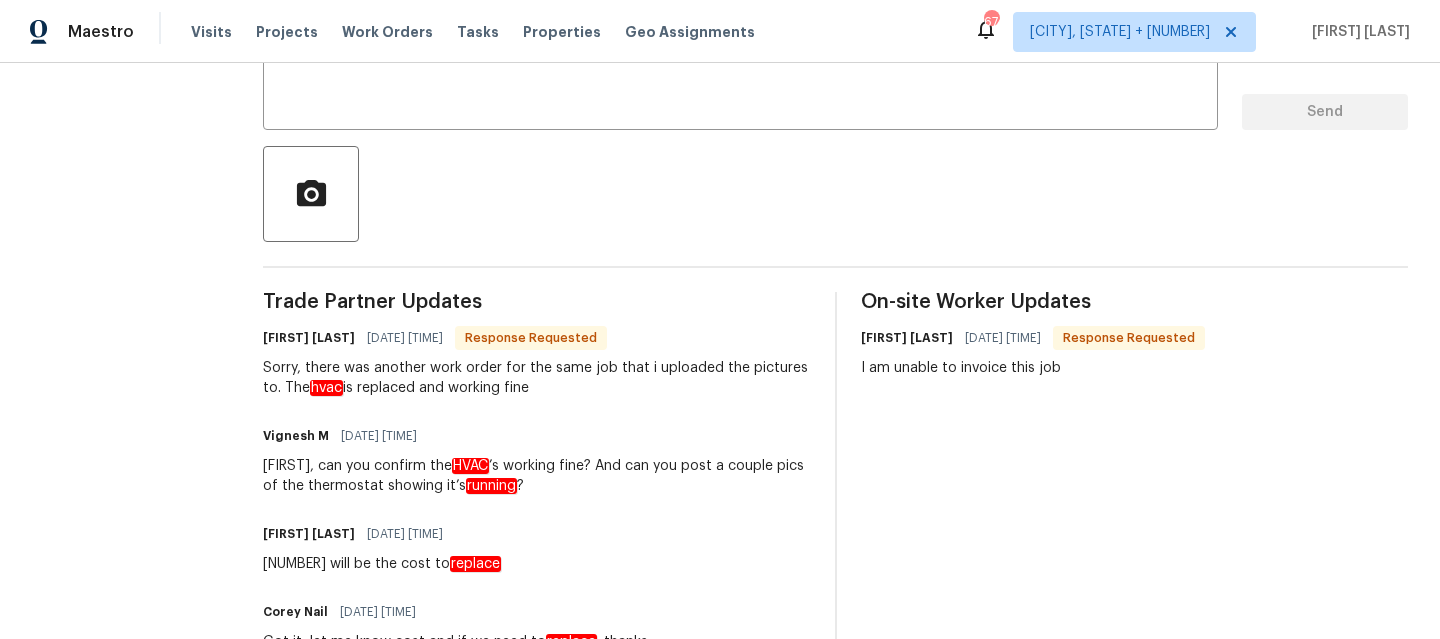 scroll, scrollTop: 381, scrollLeft: 0, axis: vertical 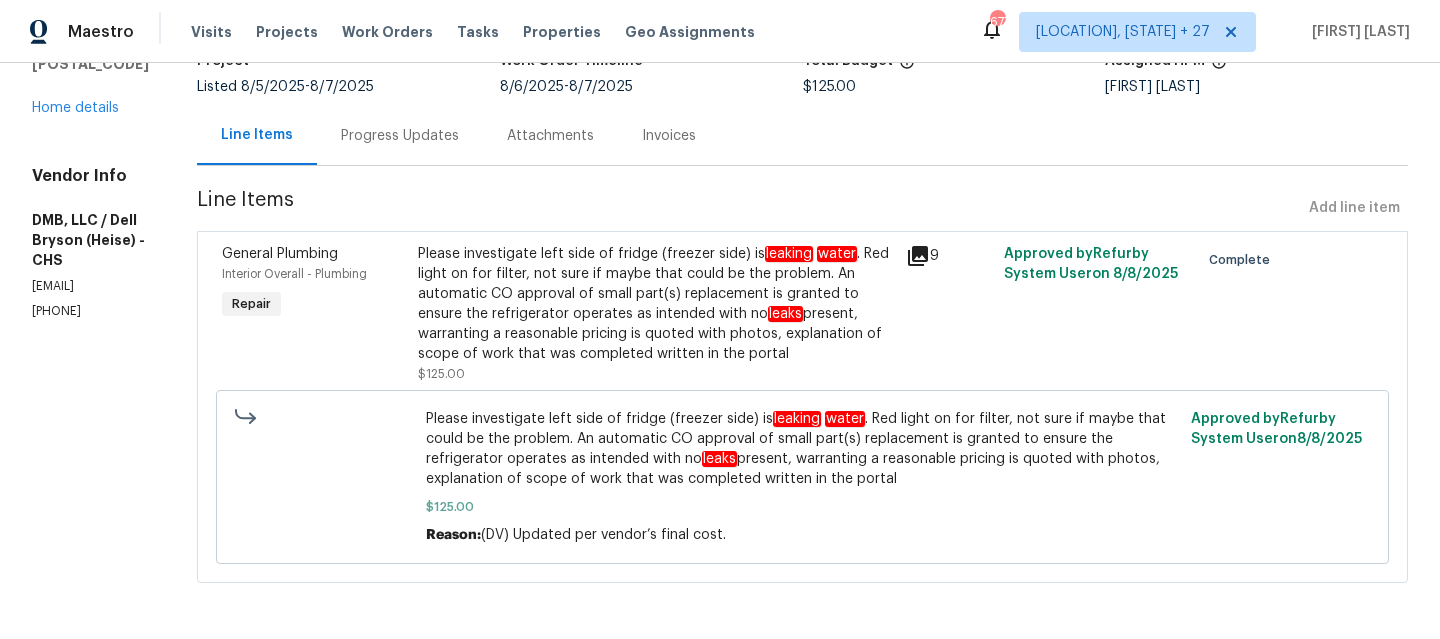 click on "Progress Updates" at bounding box center [400, 136] 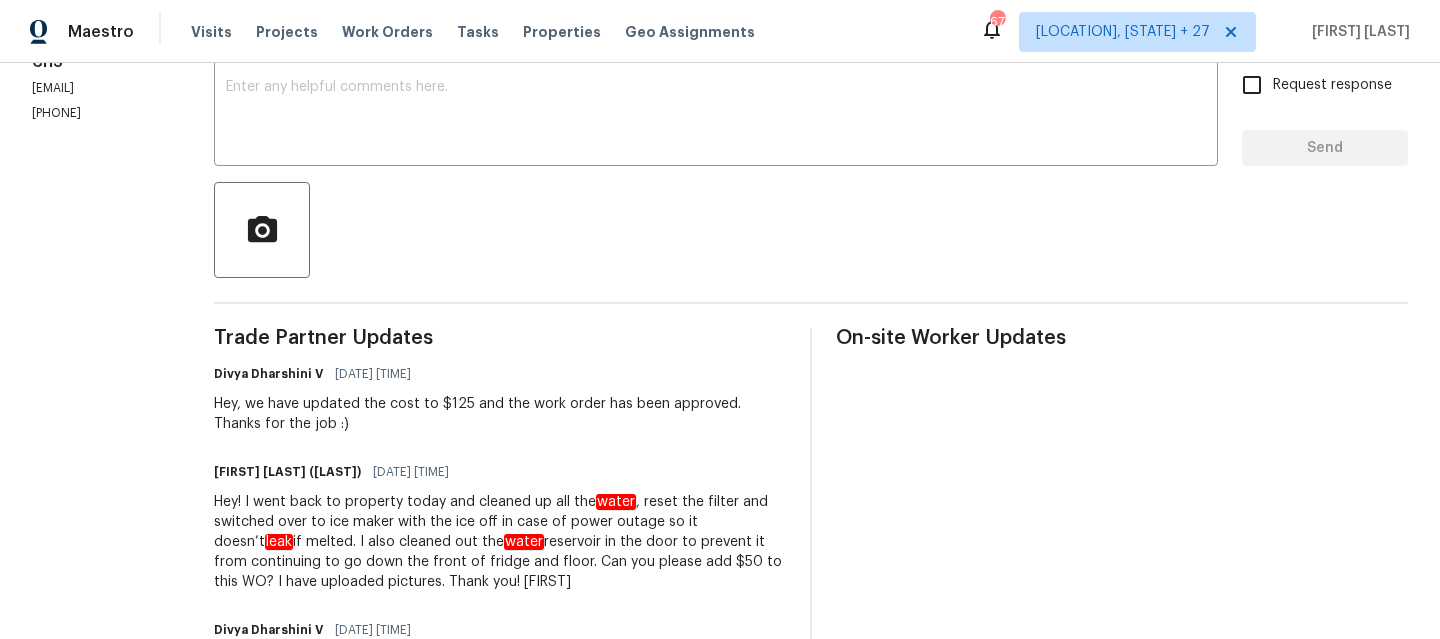 scroll, scrollTop: 350, scrollLeft: 0, axis: vertical 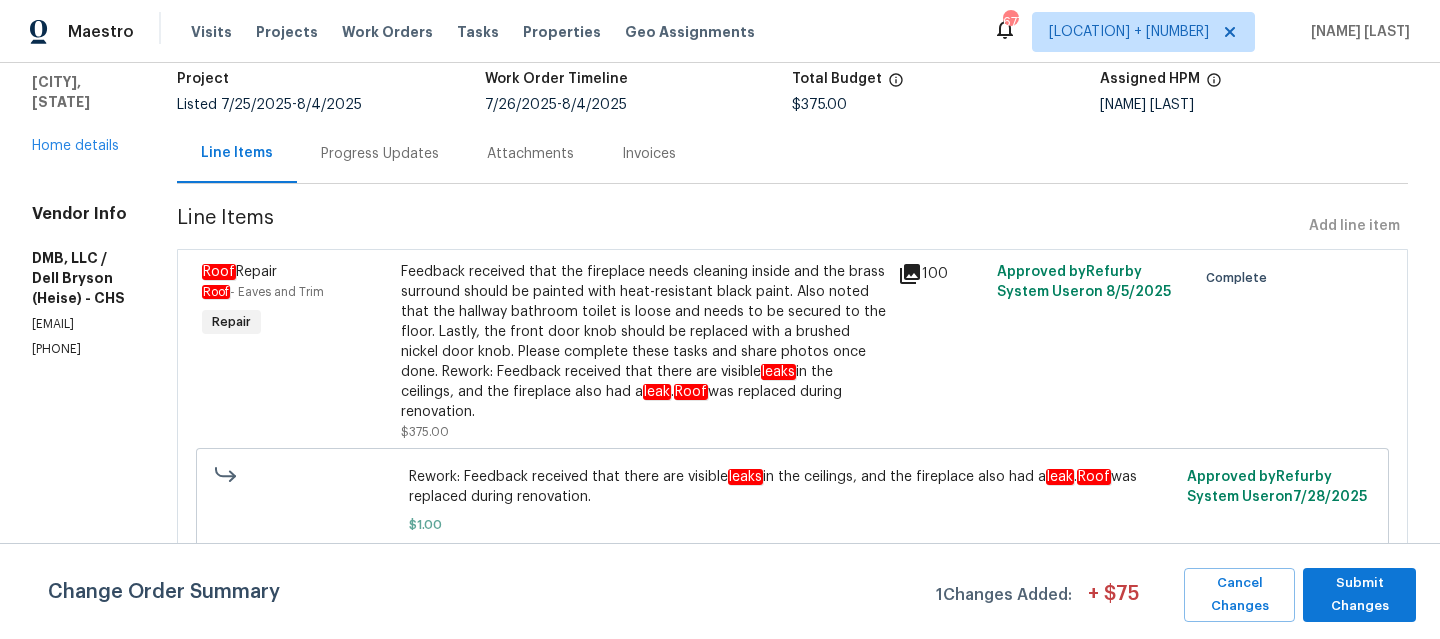 click on "Progress Updates" at bounding box center (380, 154) 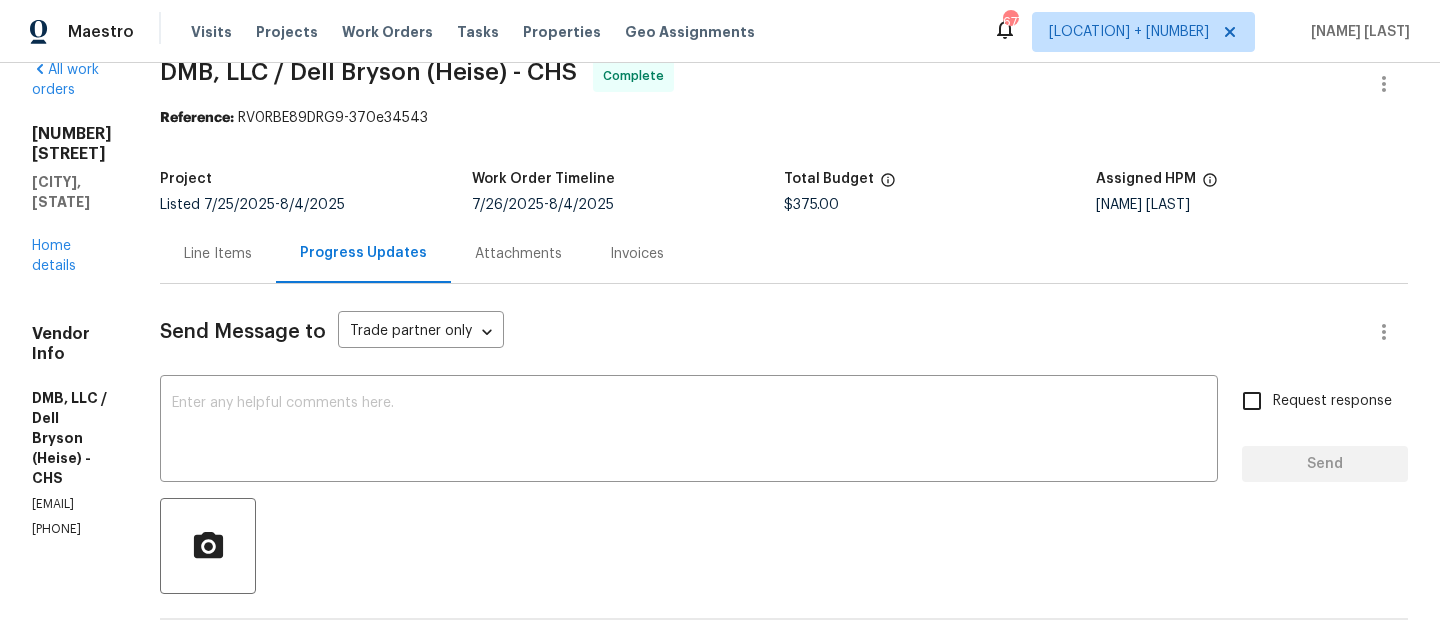 scroll, scrollTop: 0, scrollLeft: 0, axis: both 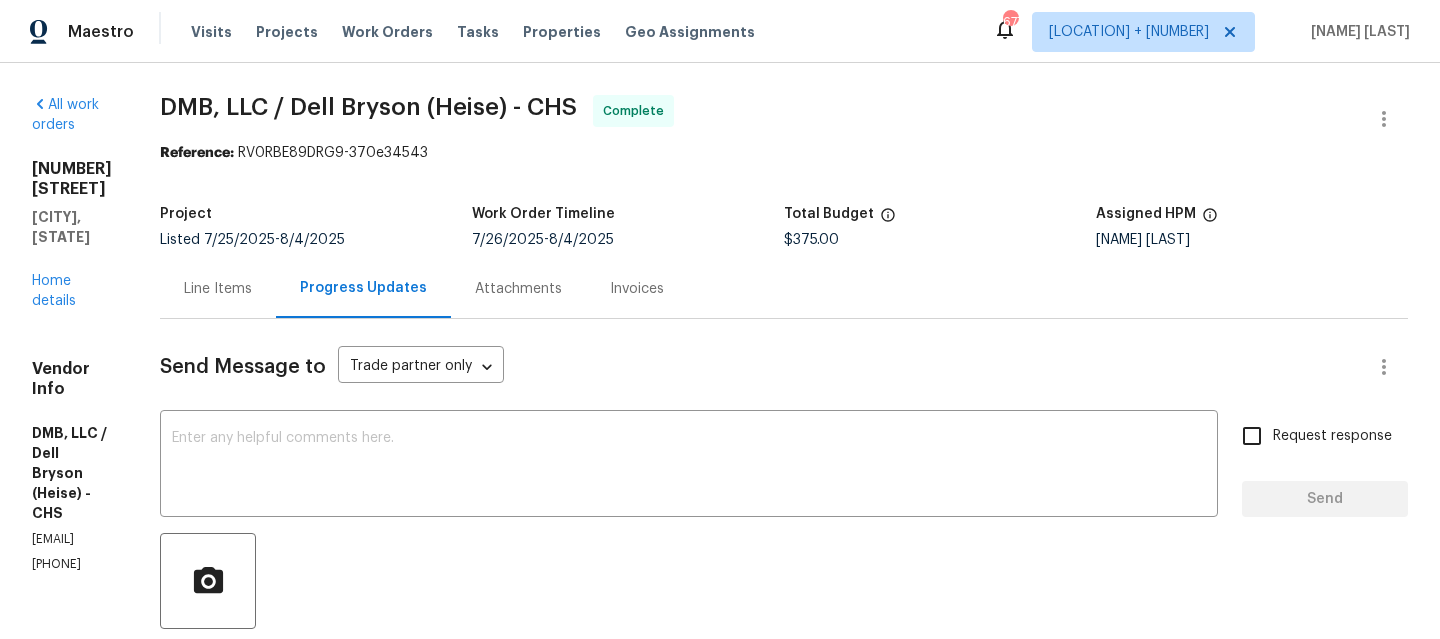 click on "Invoices" at bounding box center [637, 288] 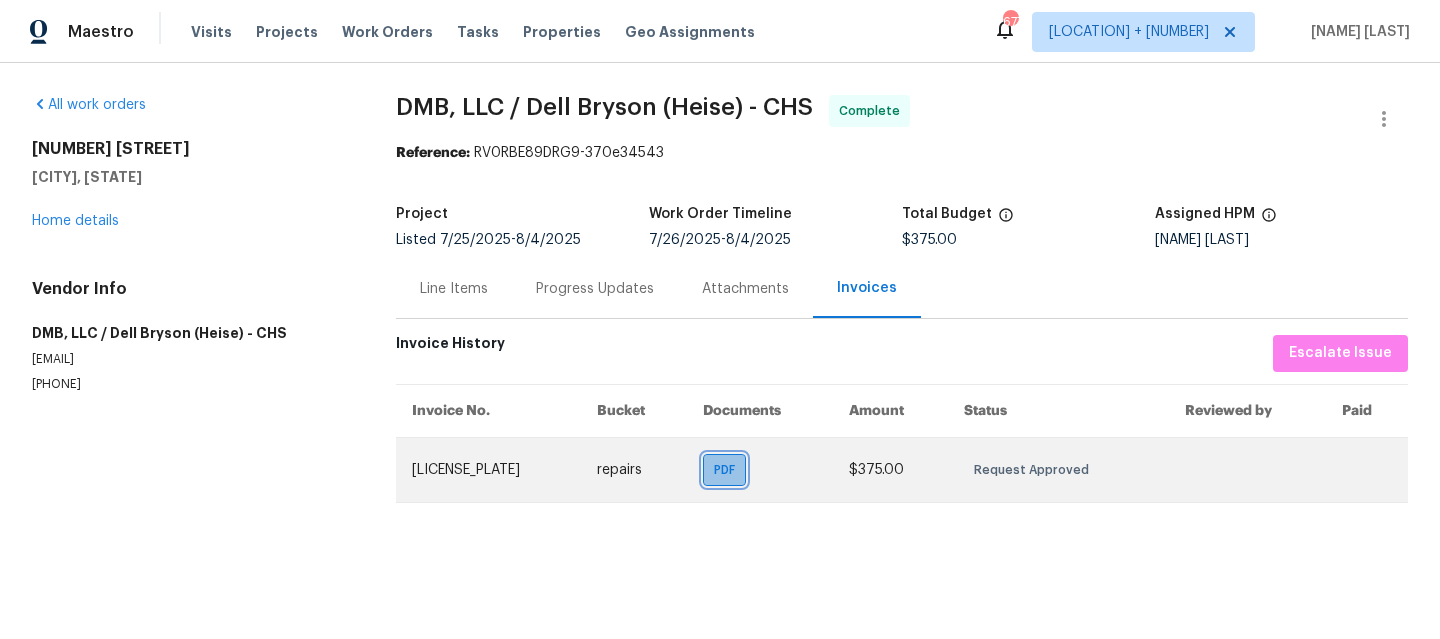click on "PDF" at bounding box center (728, 470) 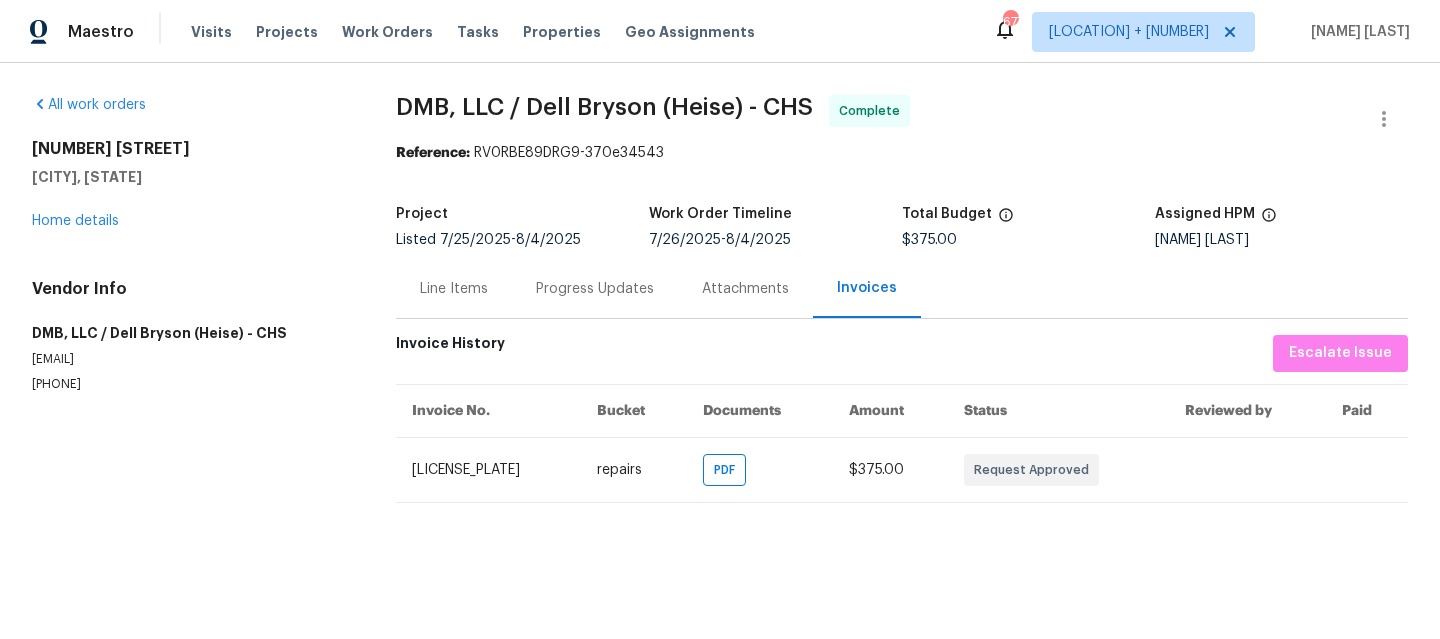 click on "Line Items" at bounding box center [454, 288] 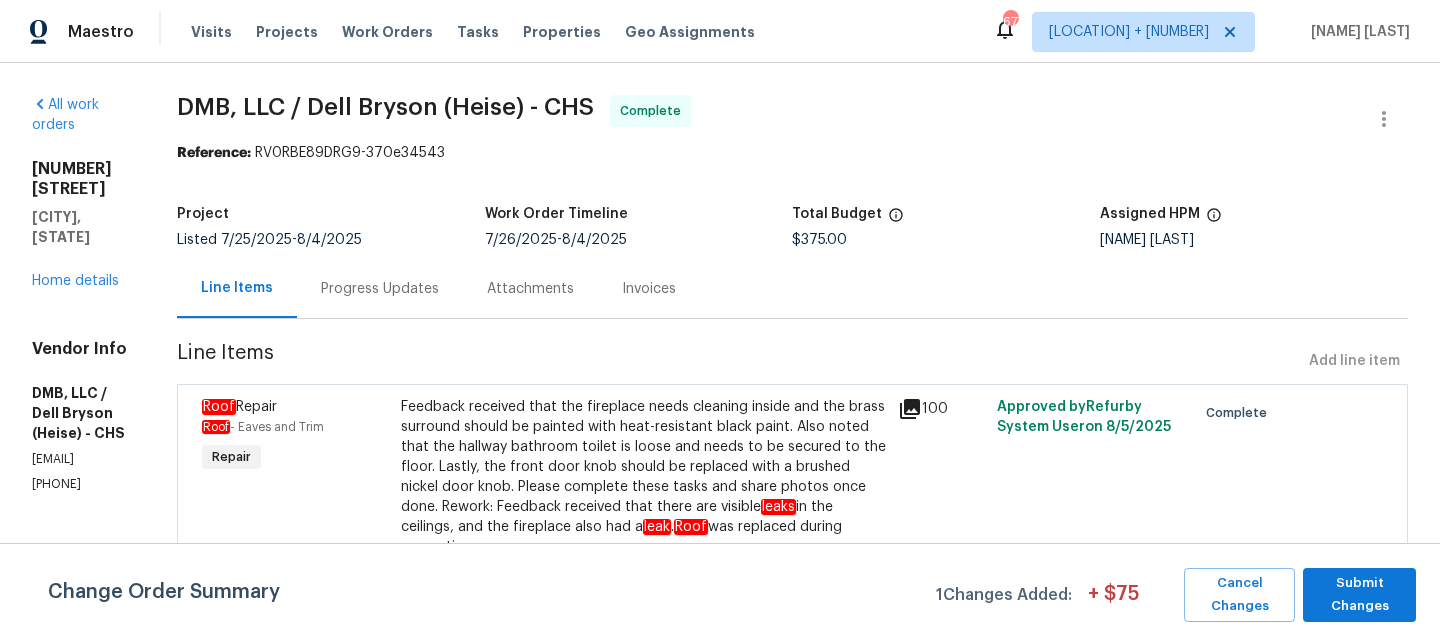 click on "Progress Updates" at bounding box center (380, 288) 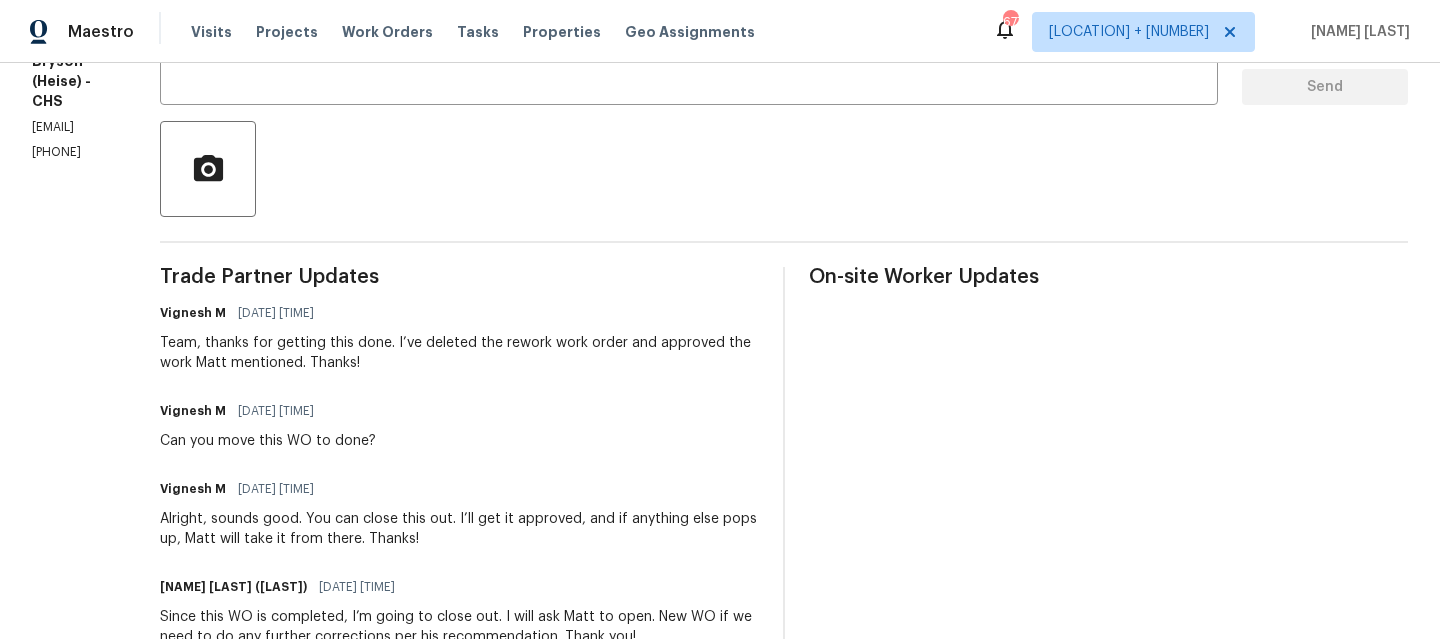 scroll, scrollTop: 0, scrollLeft: 0, axis: both 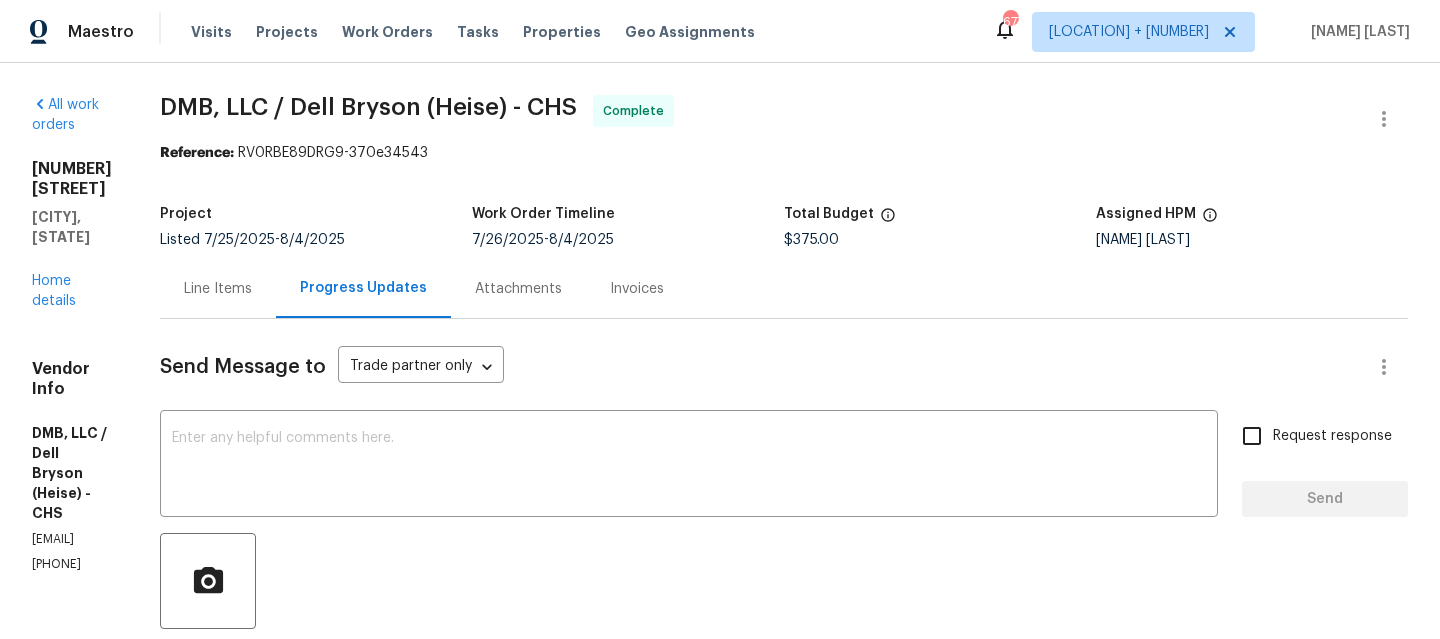 click on "Send Message to Trade partner only Trade partner only ​ x ​ Request response Send Trade Partner Updates [NAME] [DATE] [TIME] Team, thanks for getting this done. I’ve deleted the rework work order and approved the work [NAME] mentioned. Thanks! [NAME] [DATE] [TIME] Can you move this WO to done? [NAME] [DATE] [TIME] Alright, sounds good. You can close this out. I’ll get it approved, and if anything else pops up, [NAME] will take it from there. Thanks! [NAME] [LAST] ([LAST]) [DATE] [TIME] Since this WO is completed, I’m going to close out.
I will ask [NAME] to open. New WO if we need to do any further corrections per his recommendation.
Thank you! [NAME] [LAST] ([LAST]) [DATE] [TIME] Hi!! Thank you! I updated with more pictures from today.
We had repaired and painted all yet the fireplace was damp upon my arrival today.
I cleaned all of this up and it looks good now.
However, I realized today that the HVAC was set on 63 degrees and that the ductwork for the hvac water" at bounding box center [784, 1489] 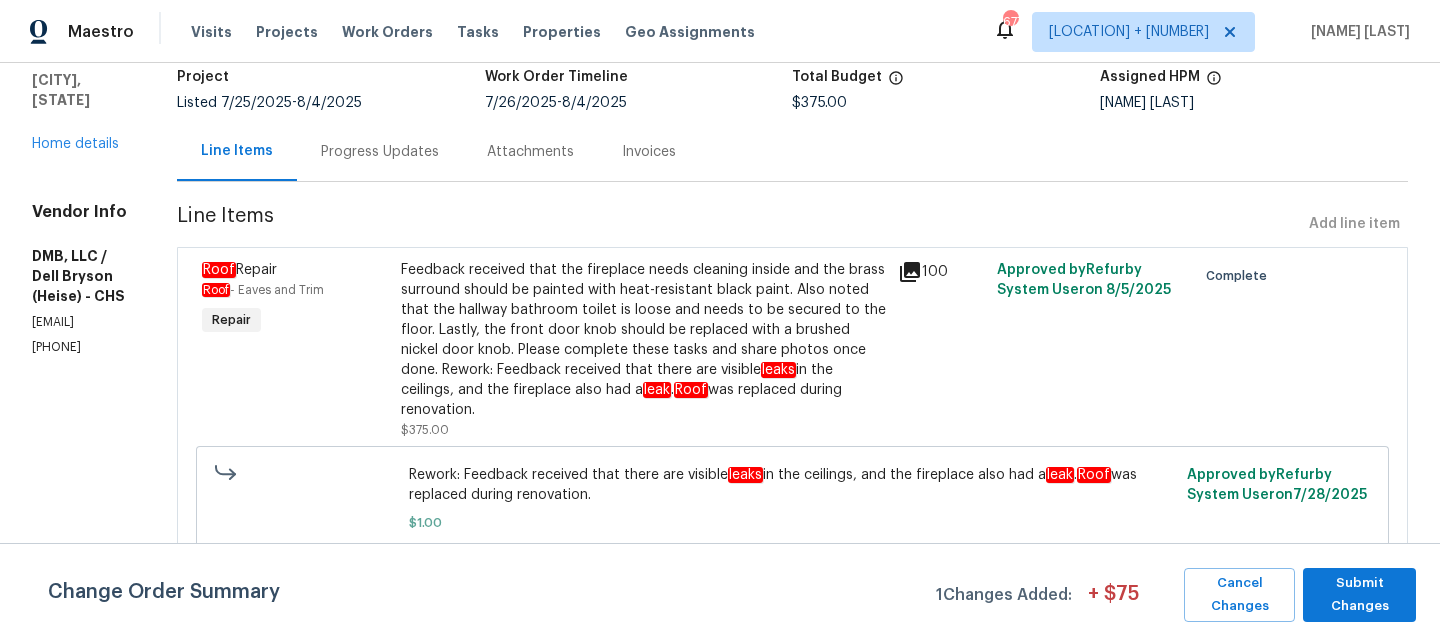 scroll, scrollTop: 175, scrollLeft: 0, axis: vertical 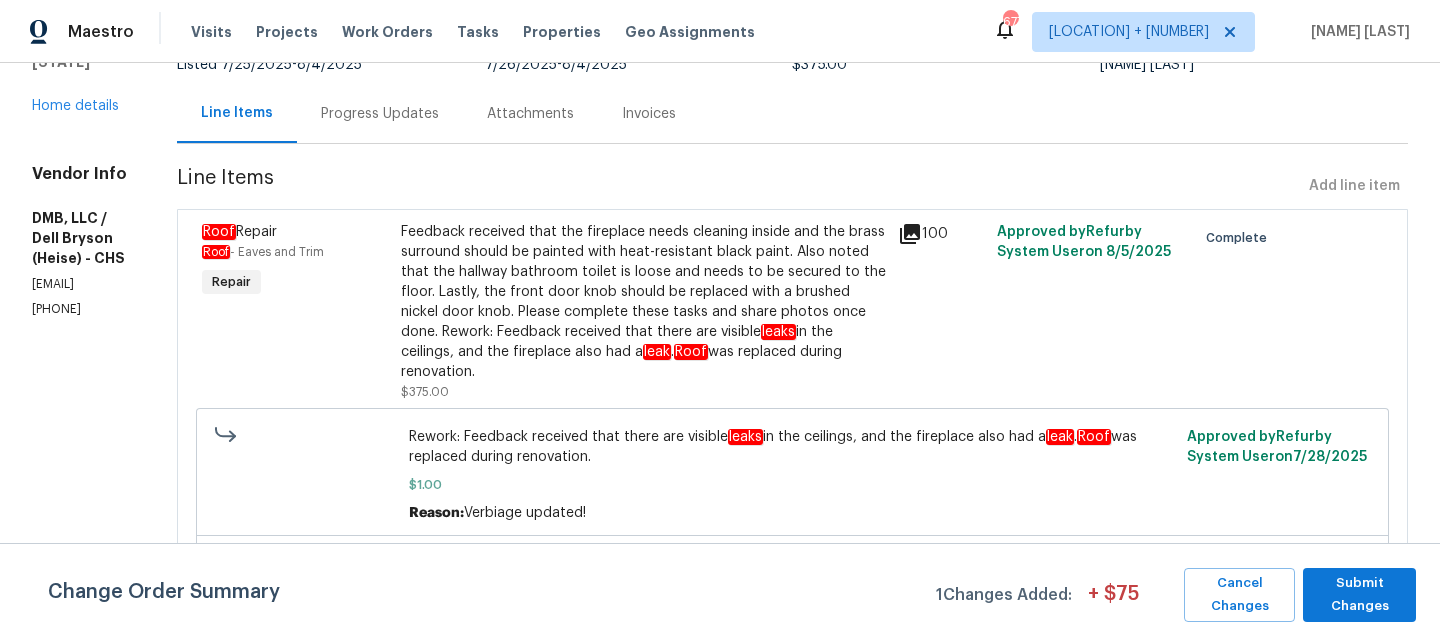 click on "Feedback received that the fireplace needs cleaning inside and the brass surround should be painted with heat-resistant black paint. Also noted that the hallway bathroom toilet is loose and needs to be secured to the floor. Lastly, the front door knob should be replaced with a brushed nickel door knob. Please complete these tasks and share photos once done.
Rework: Feedback received that there are visible  leaks  in the ceilings, and the fireplace also had a  leak .  Roof  was replaced during renovation." at bounding box center (643, 302) 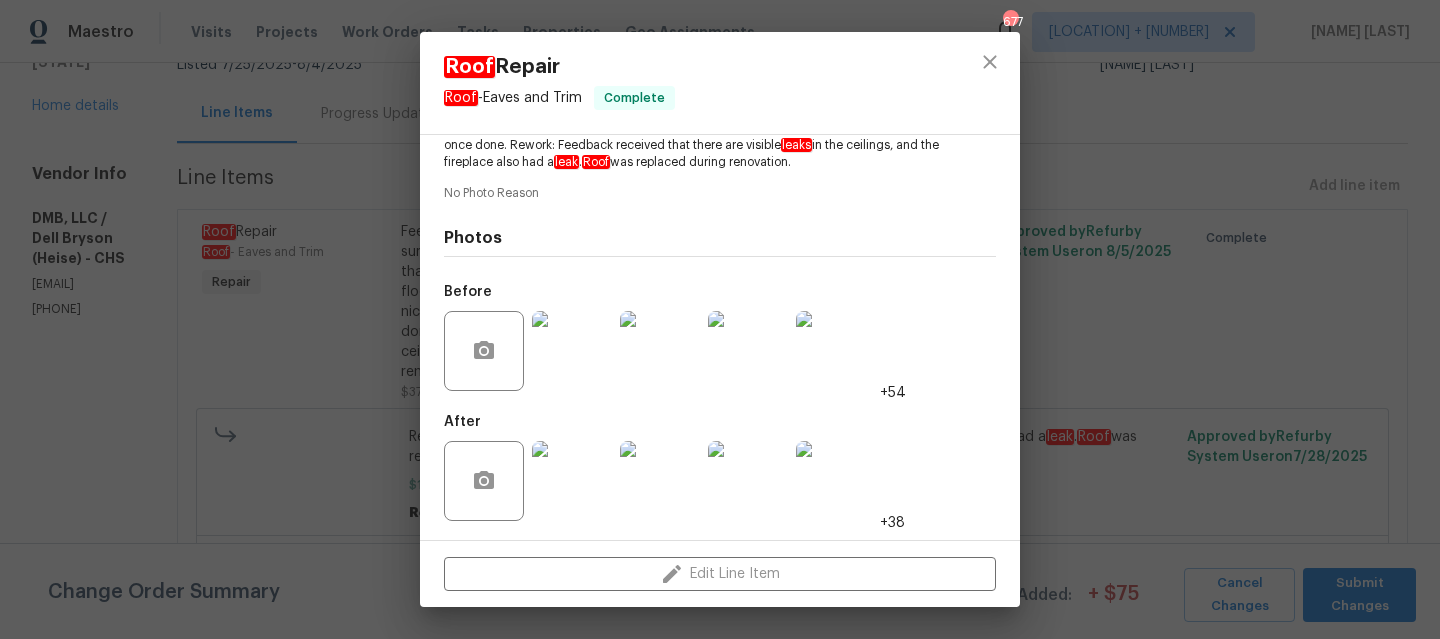 scroll, scrollTop: 315, scrollLeft: 0, axis: vertical 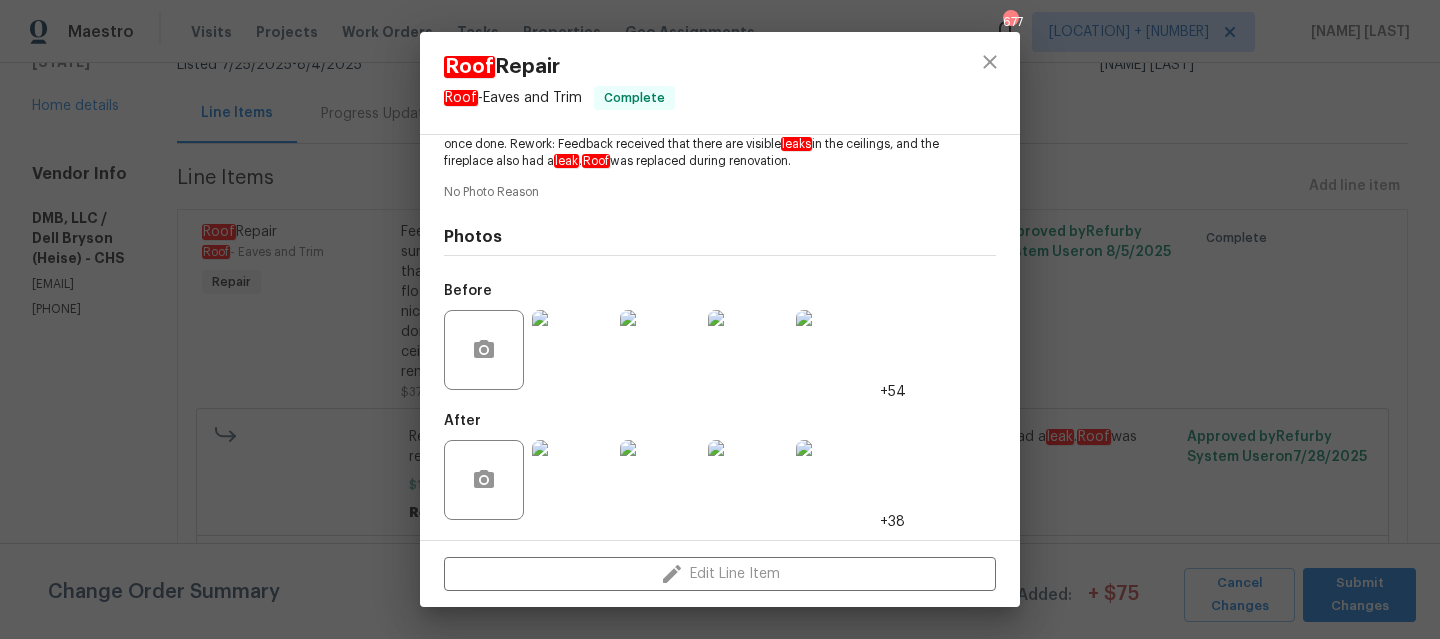 click at bounding box center (572, 350) 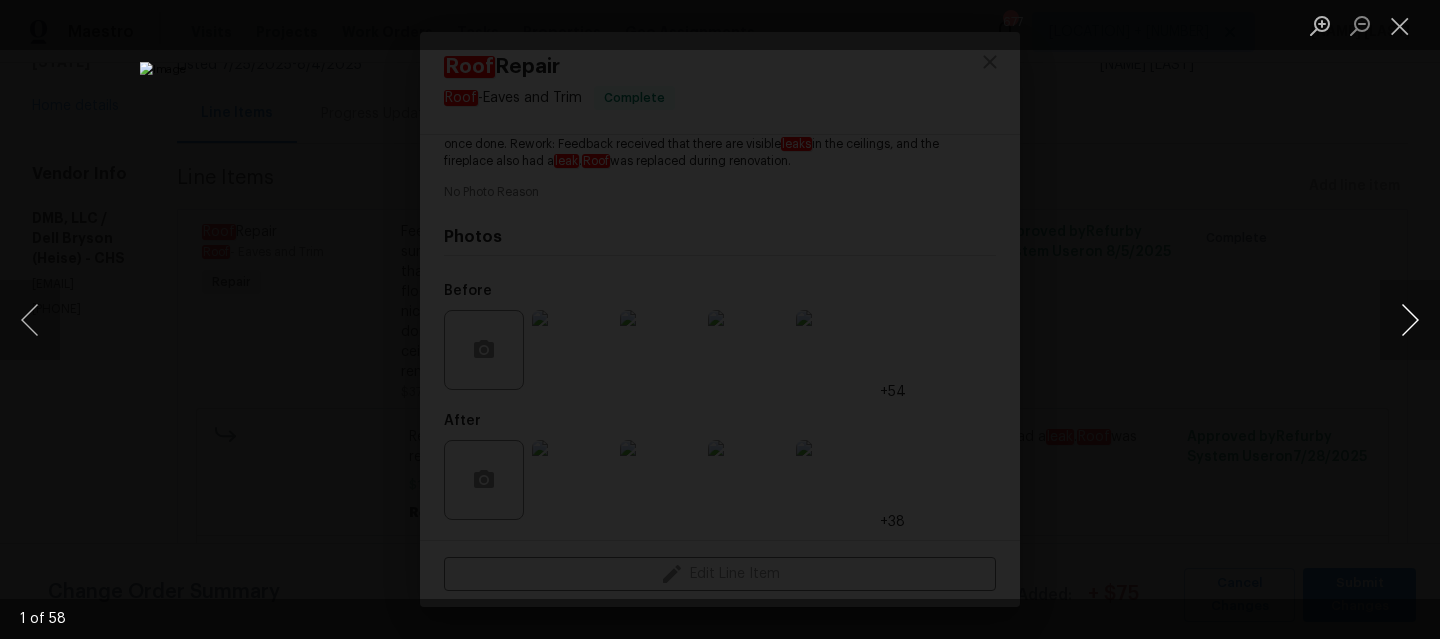 click at bounding box center [1410, 320] 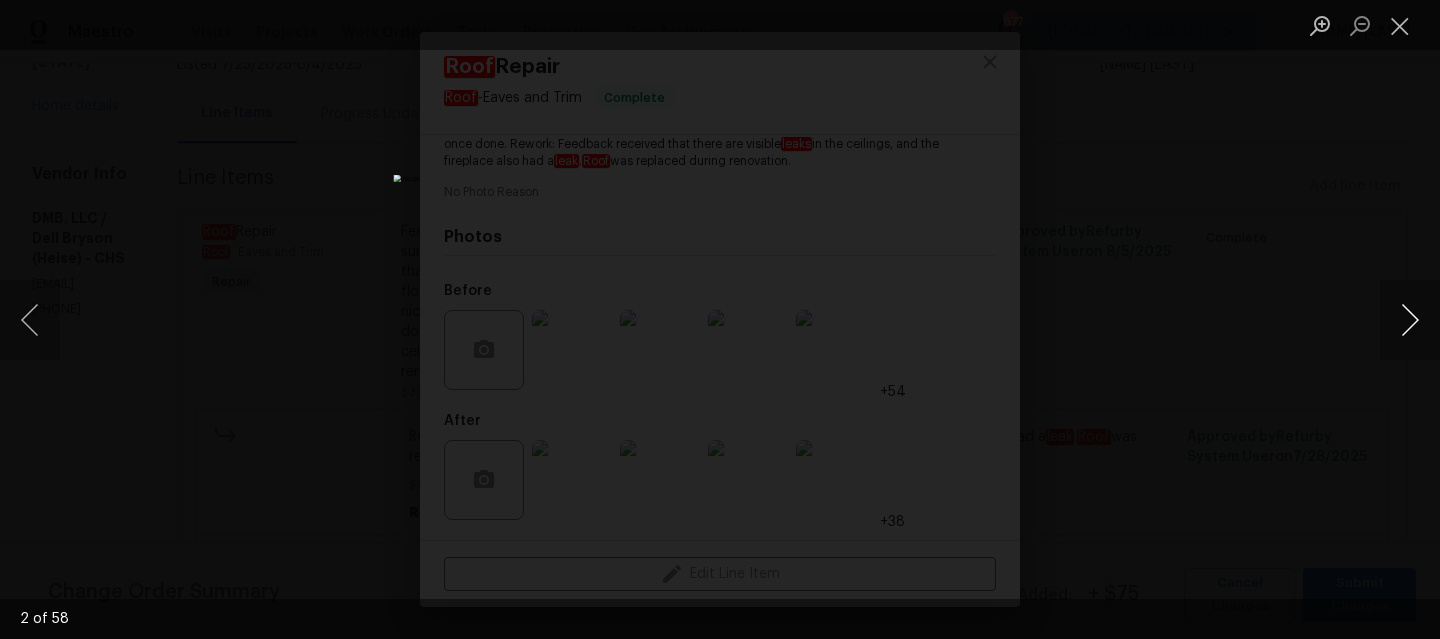 click at bounding box center [1410, 320] 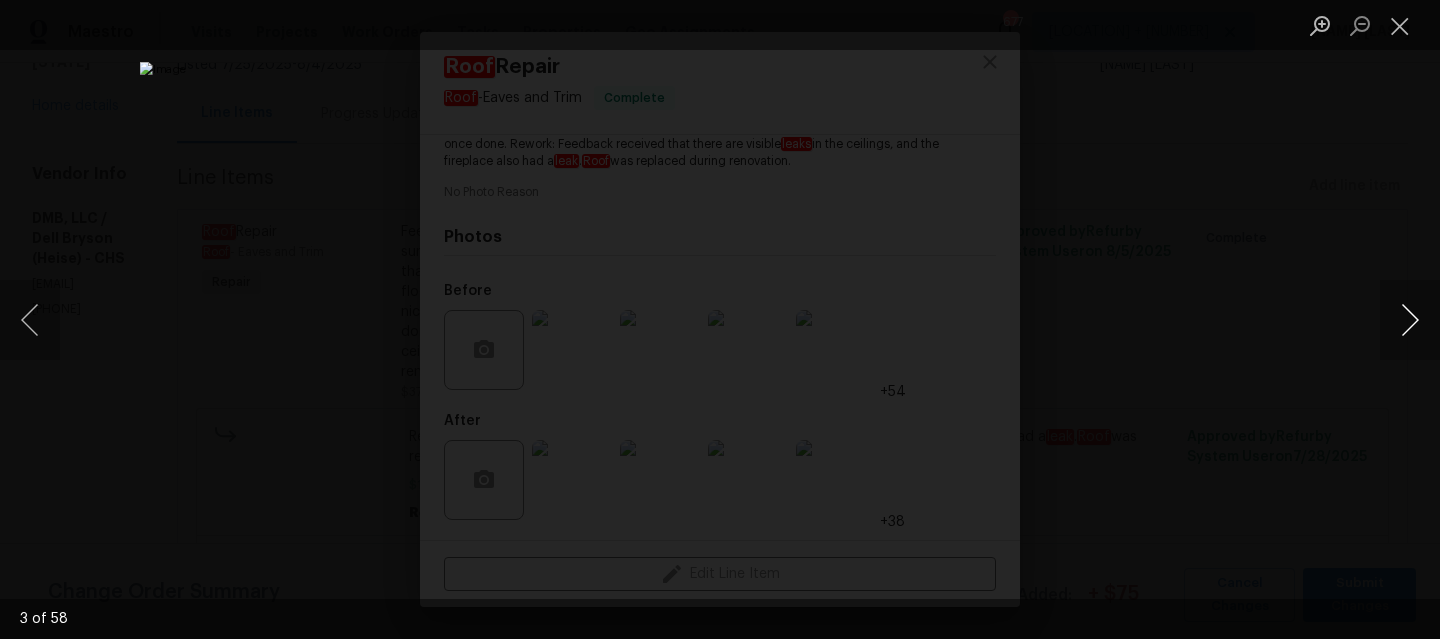 click at bounding box center (1410, 320) 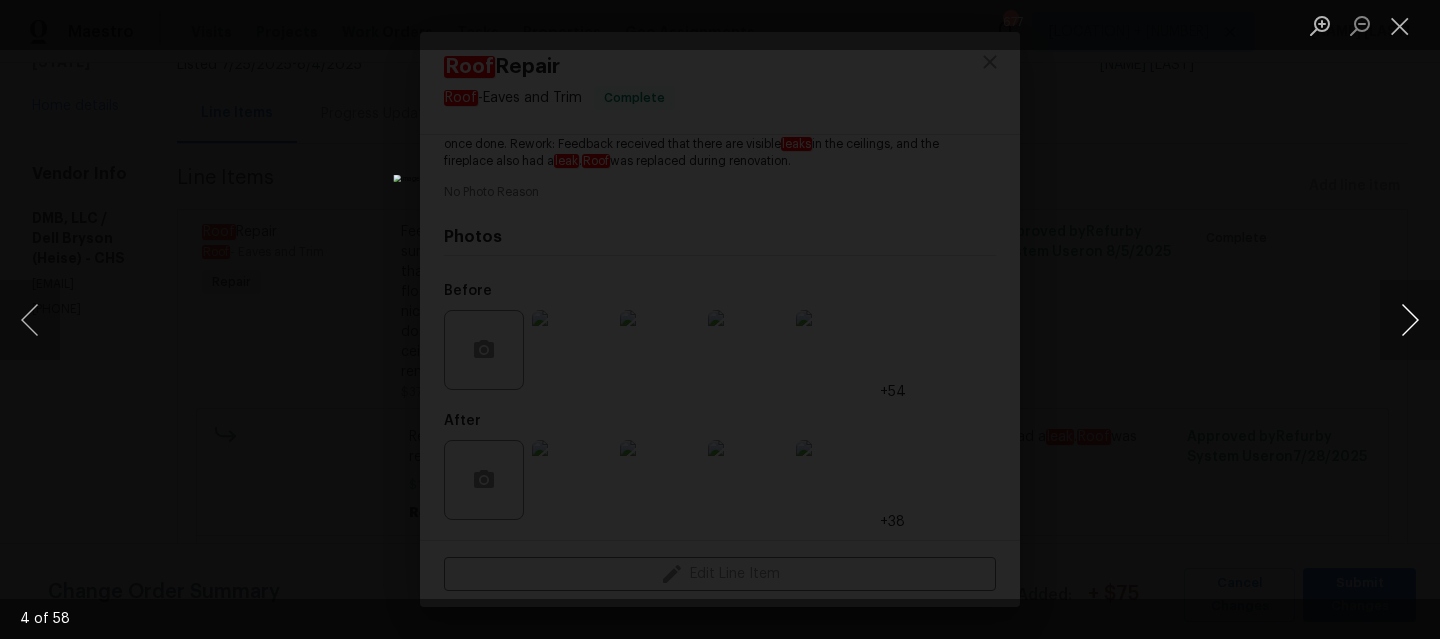 click at bounding box center [1410, 320] 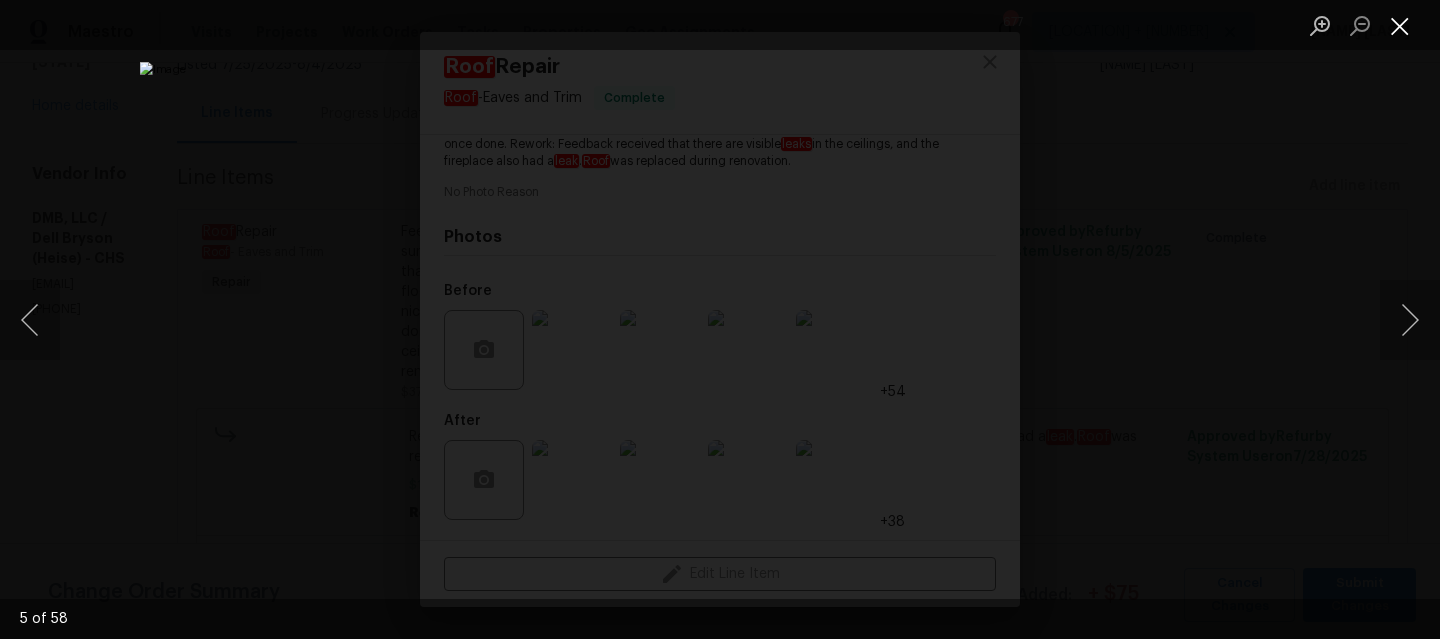 click at bounding box center [1400, 25] 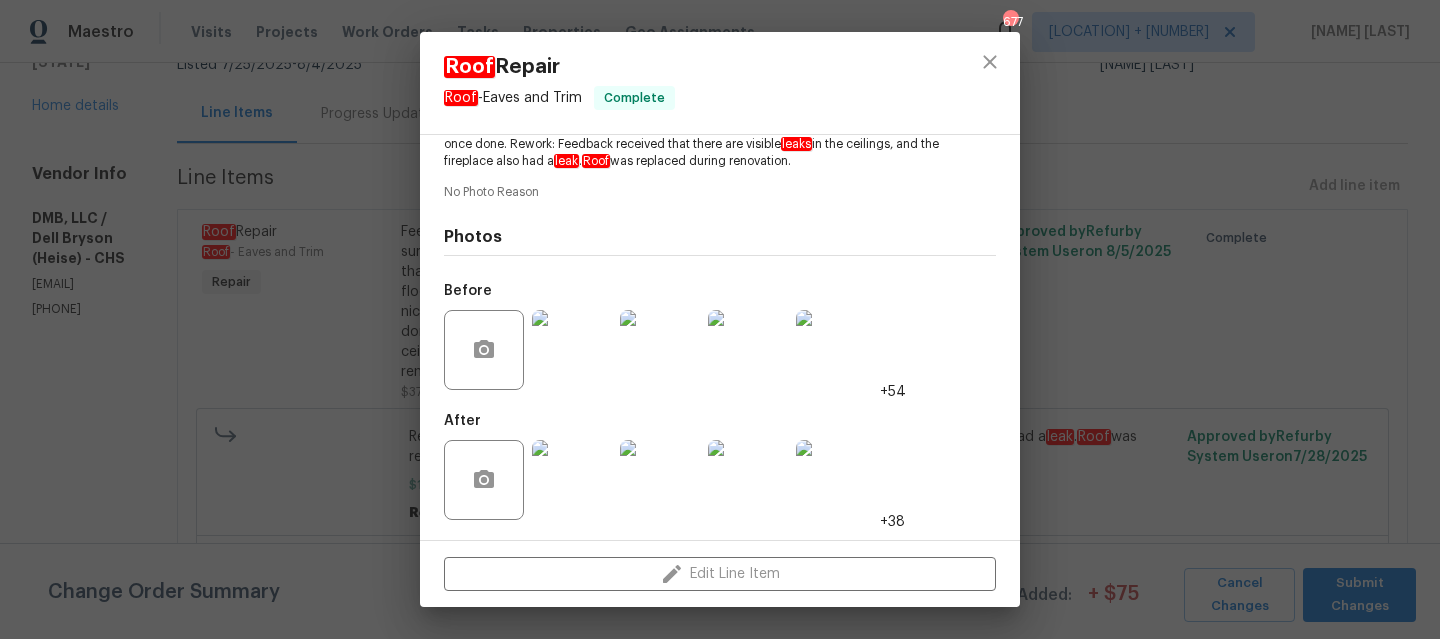 click on "Roof  Repair Roof  -  Eaves and Trim Complete Vendor [COMPANY], LLC / [NAME] [LAST] ([LAST]) Account Category Repairs Cost $375 x 1 count $375 Labor $0 Total $375 Repairs needed Feedback received that the fireplace needs cleaning inside and the brass surround should be painted with heat-resistant black paint. Also noted that the hallway bathroom toilet is loose and needs to be secured to the floor. Lastly, the front door knob should be replaced with a brushed nickel door knob. Please complete these tasks and share photos once done.
Rework: Feedback received that there are visible  leaks  in the ceilings, and the fireplace also had a  leak .  Roof  was replaced during renovation. No Photo Reason   Photos Before  +54 After  +38  Edit Line Item" at bounding box center (720, 319) 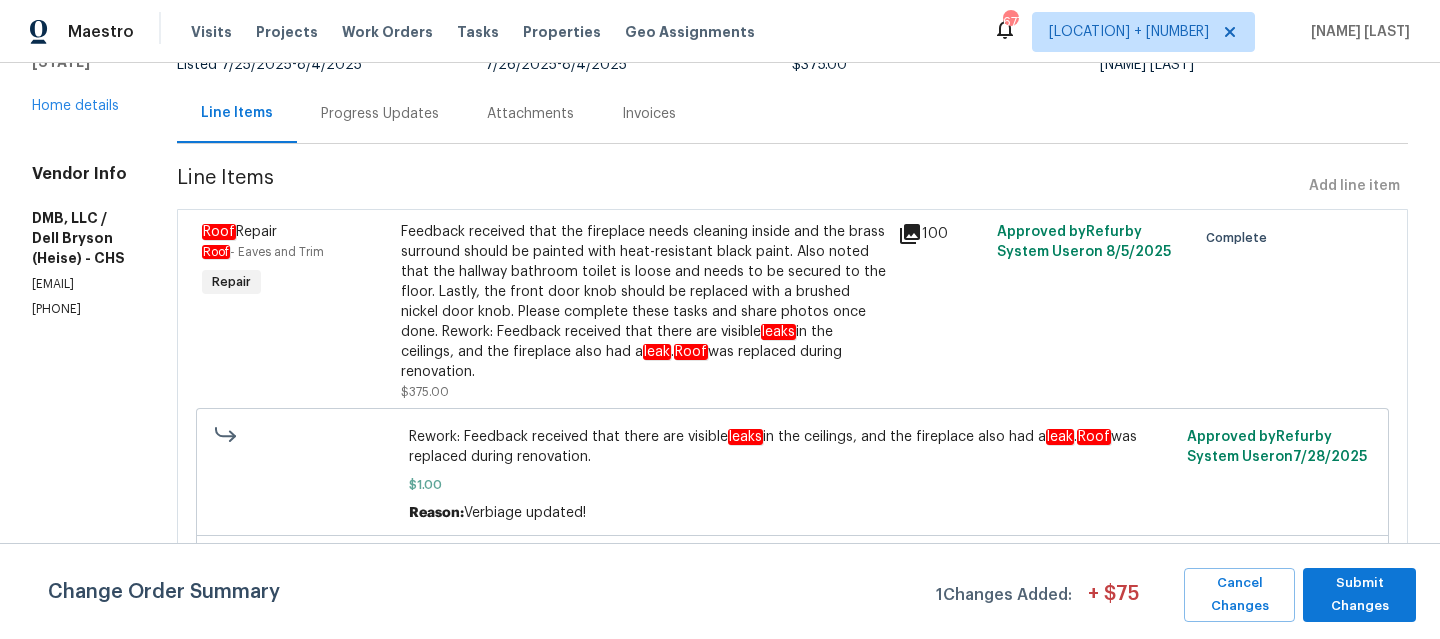 click on "Progress Updates" at bounding box center (380, 113) 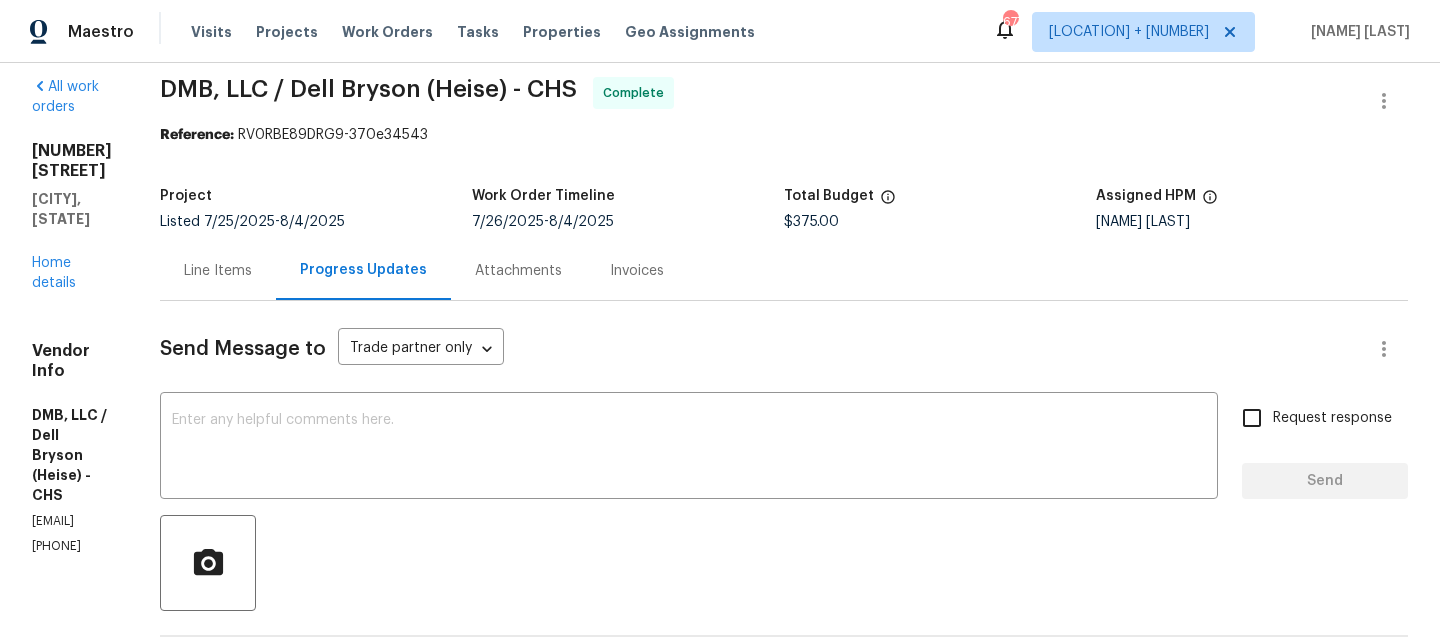 scroll, scrollTop: 0, scrollLeft: 0, axis: both 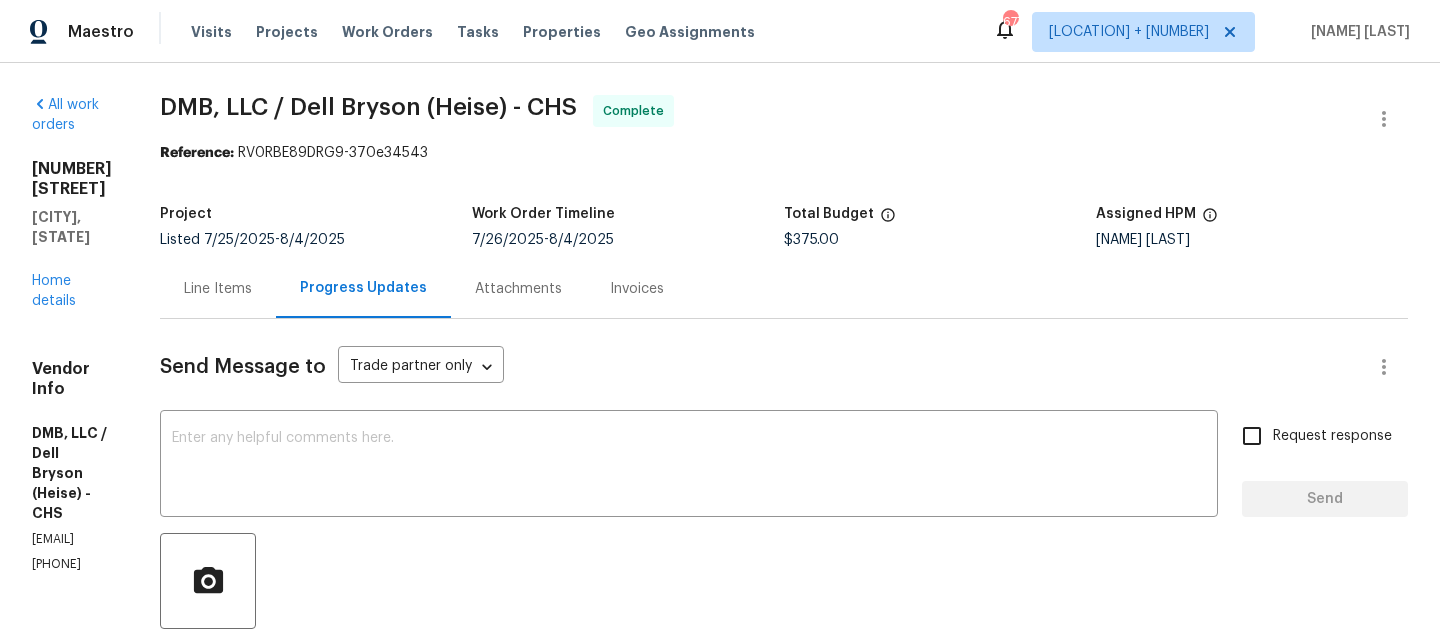 click on "Line Items" at bounding box center [218, 289] 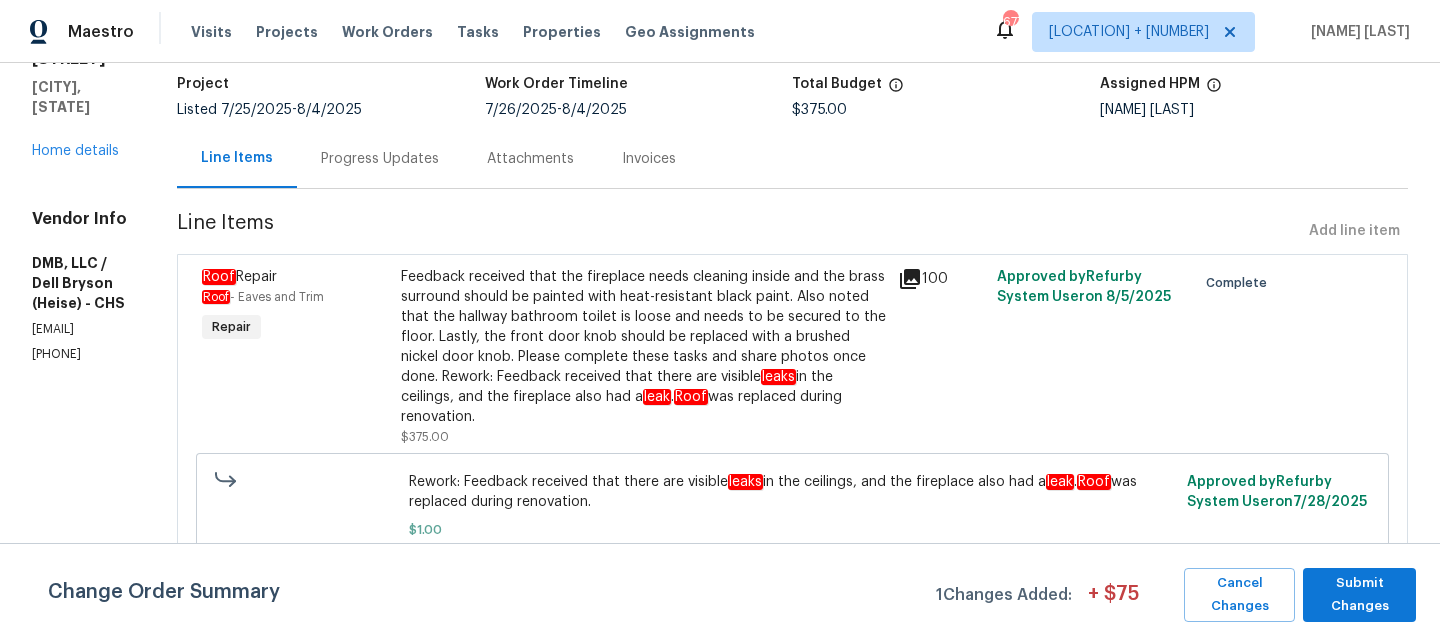 scroll, scrollTop: 56, scrollLeft: 0, axis: vertical 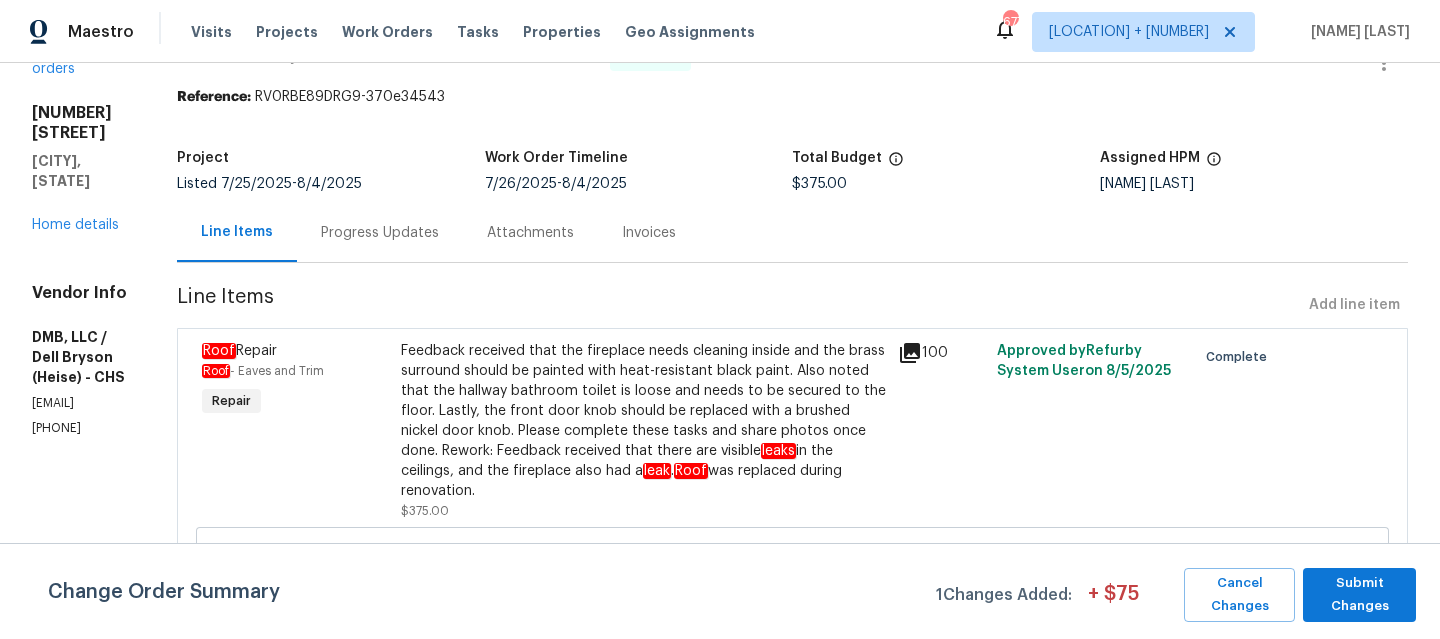click on "Invoices" at bounding box center (649, 233) 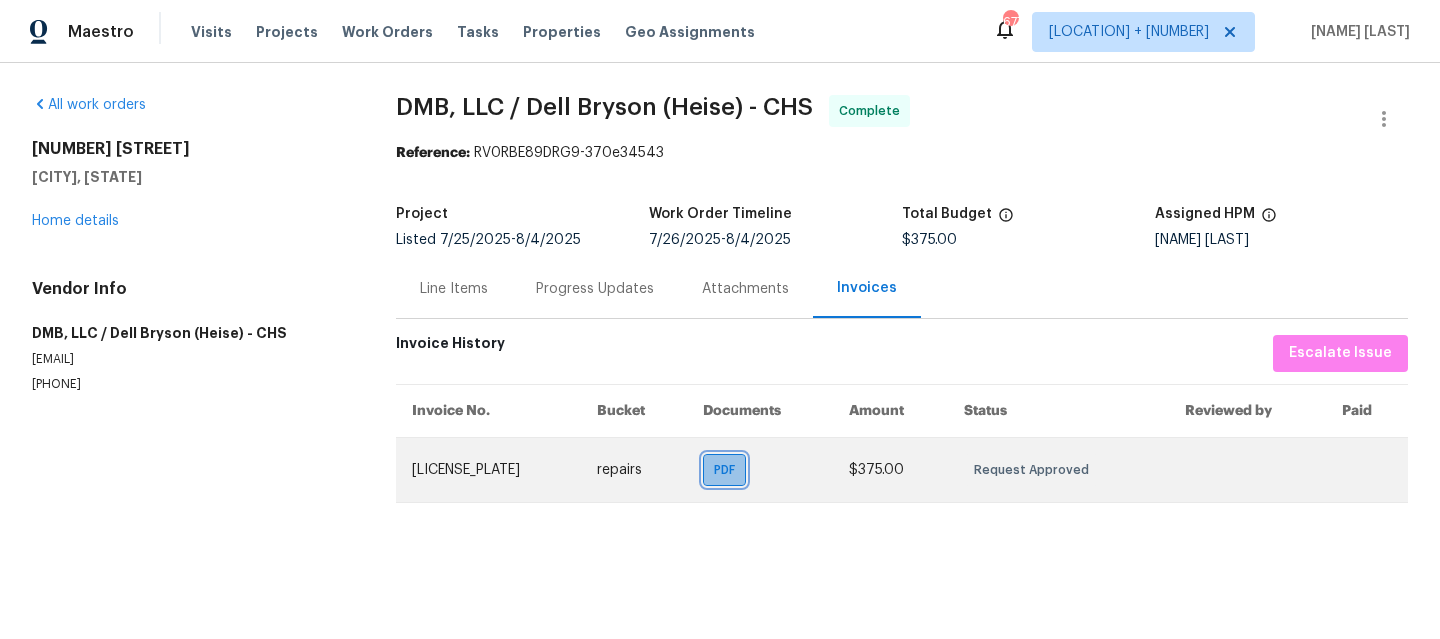 click on "PDF" at bounding box center (728, 470) 